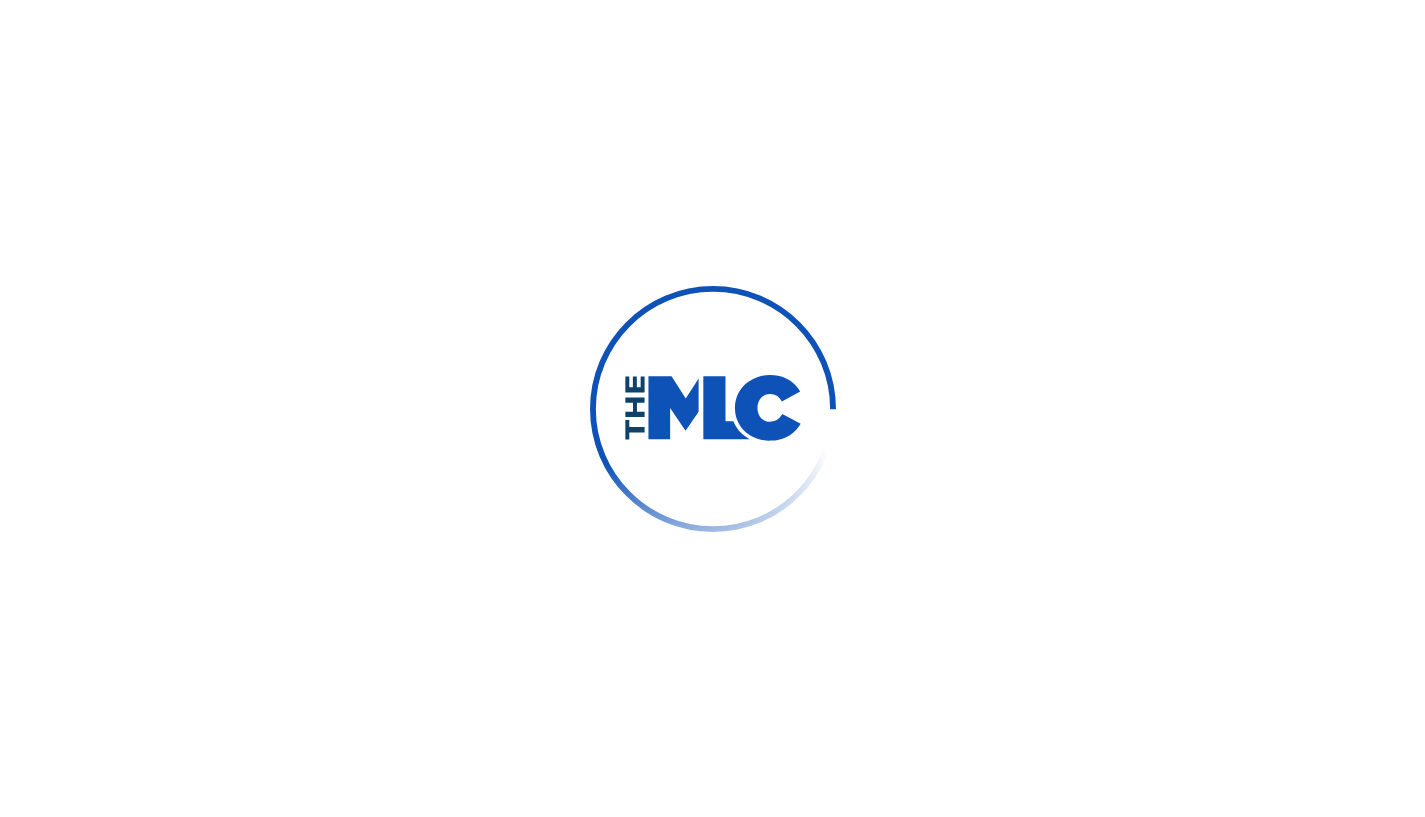 scroll, scrollTop: 0, scrollLeft: 0, axis: both 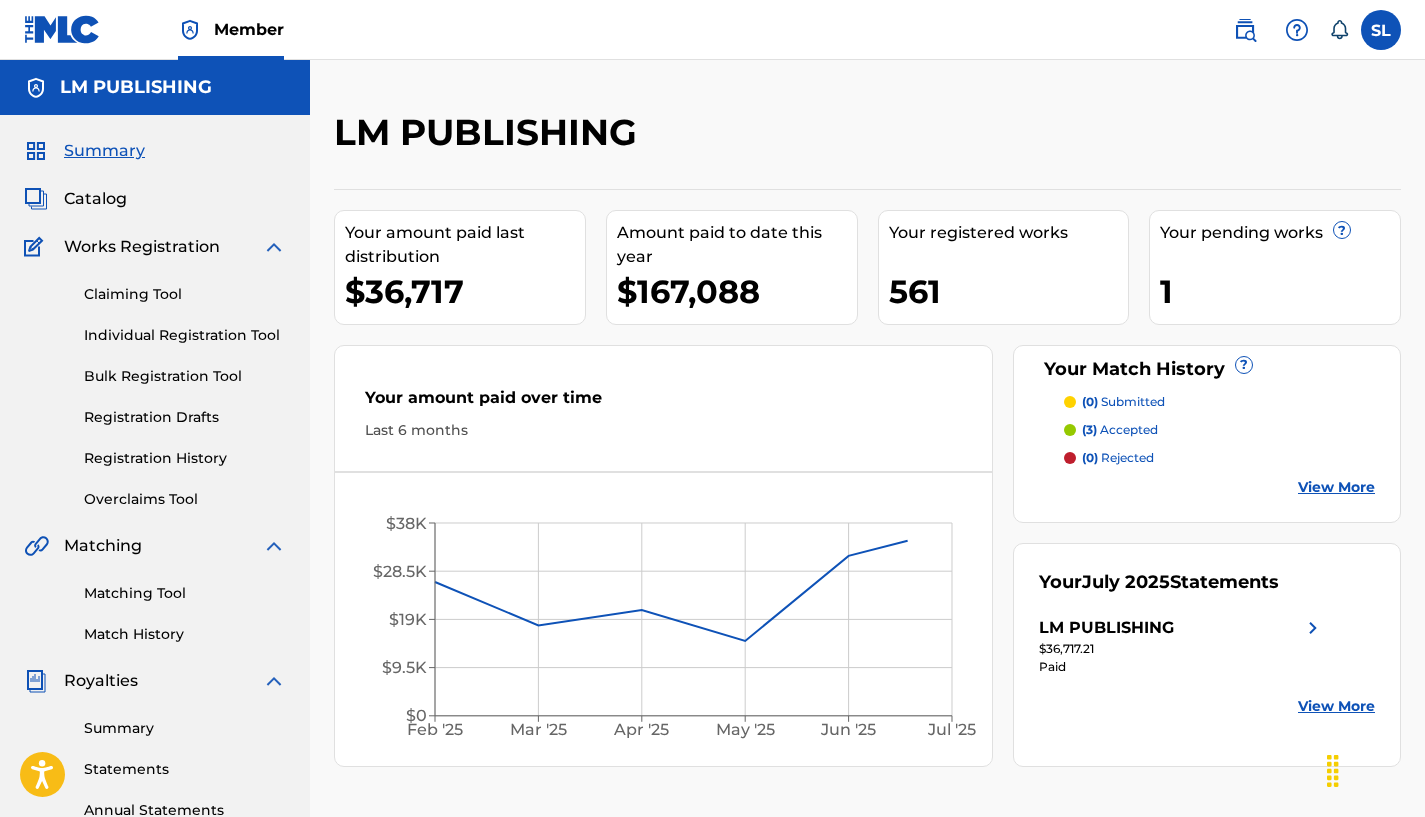 click on "Individual Registration Tool" at bounding box center [185, 335] 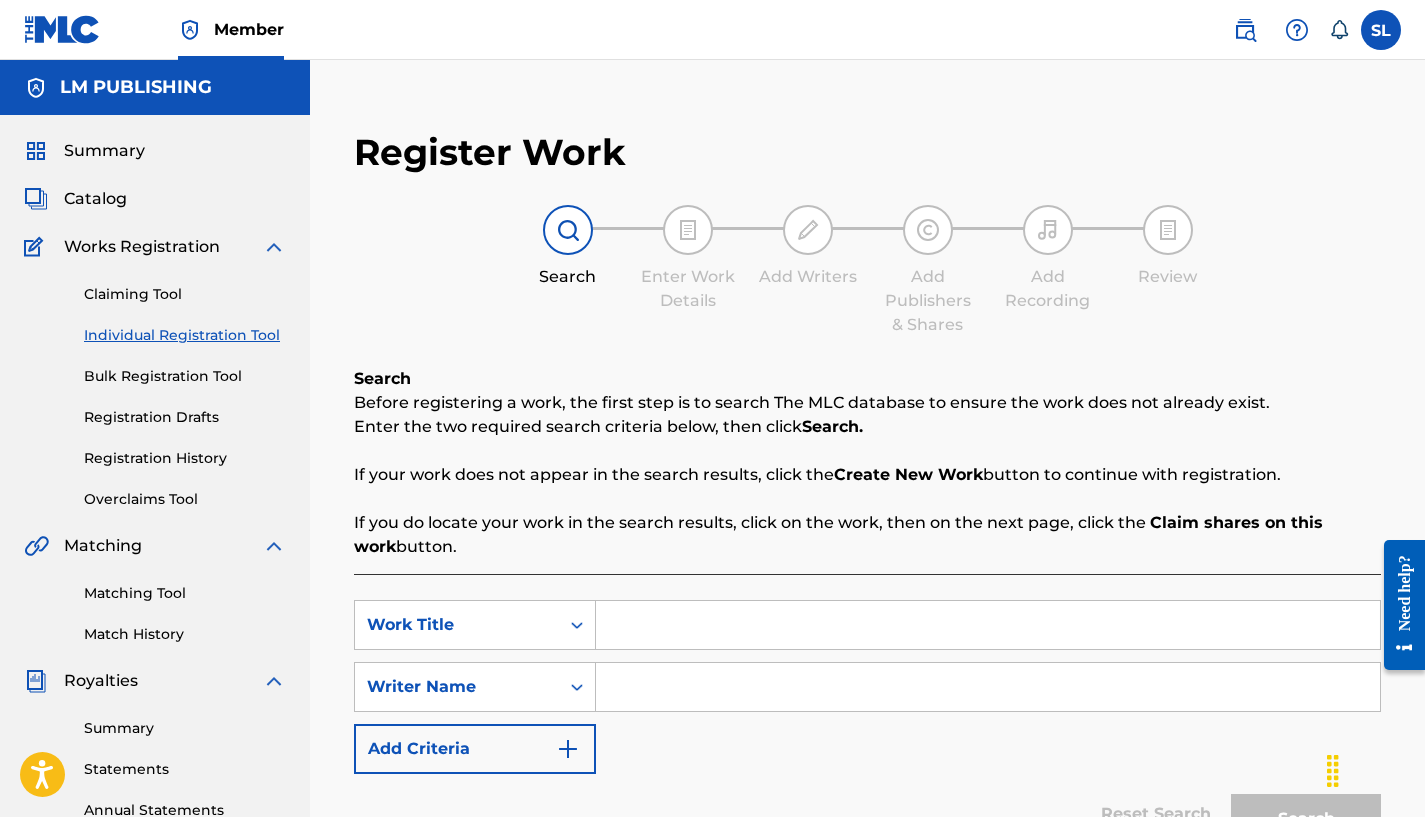 click at bounding box center [988, 625] 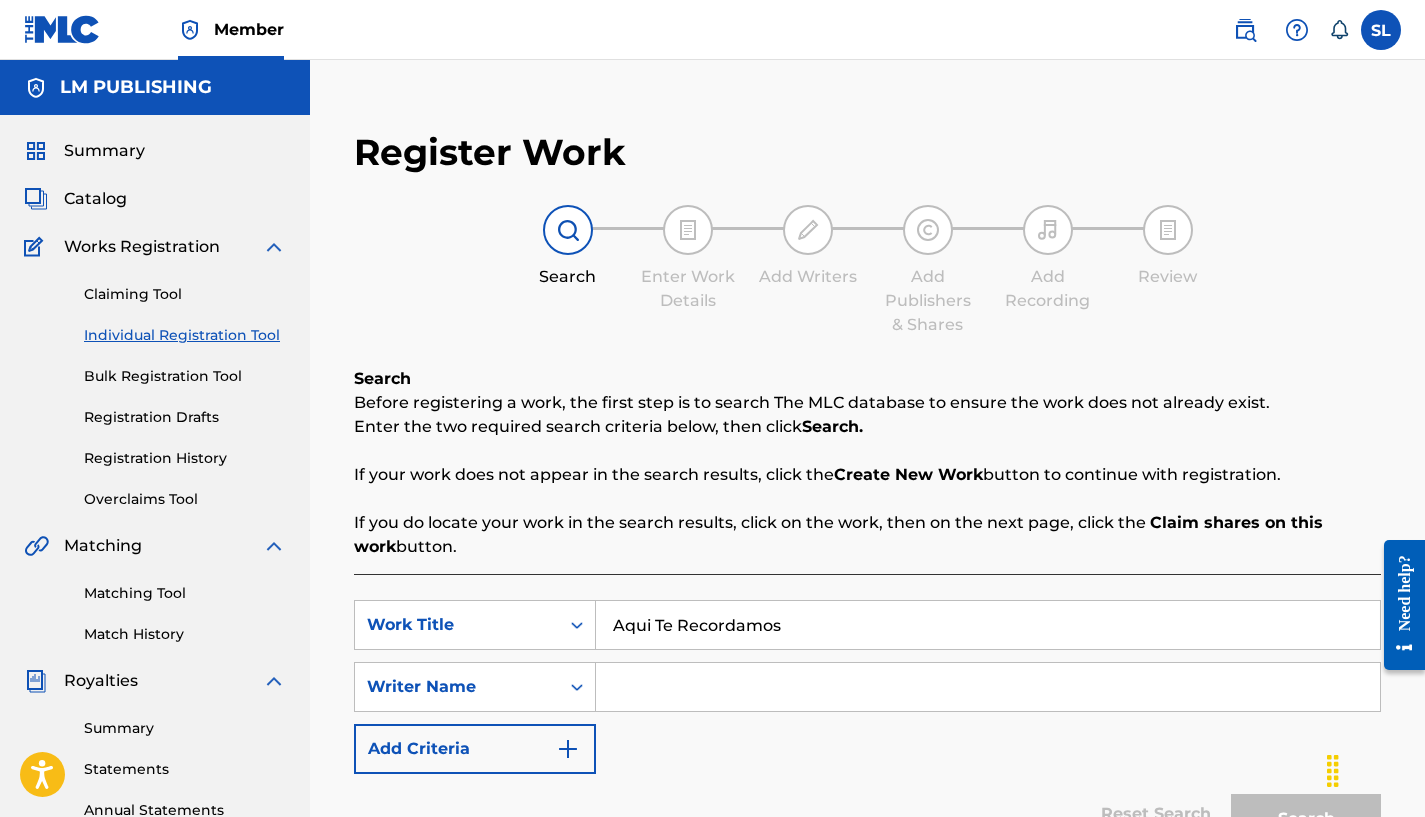 type on "Aqui Te Recordamos" 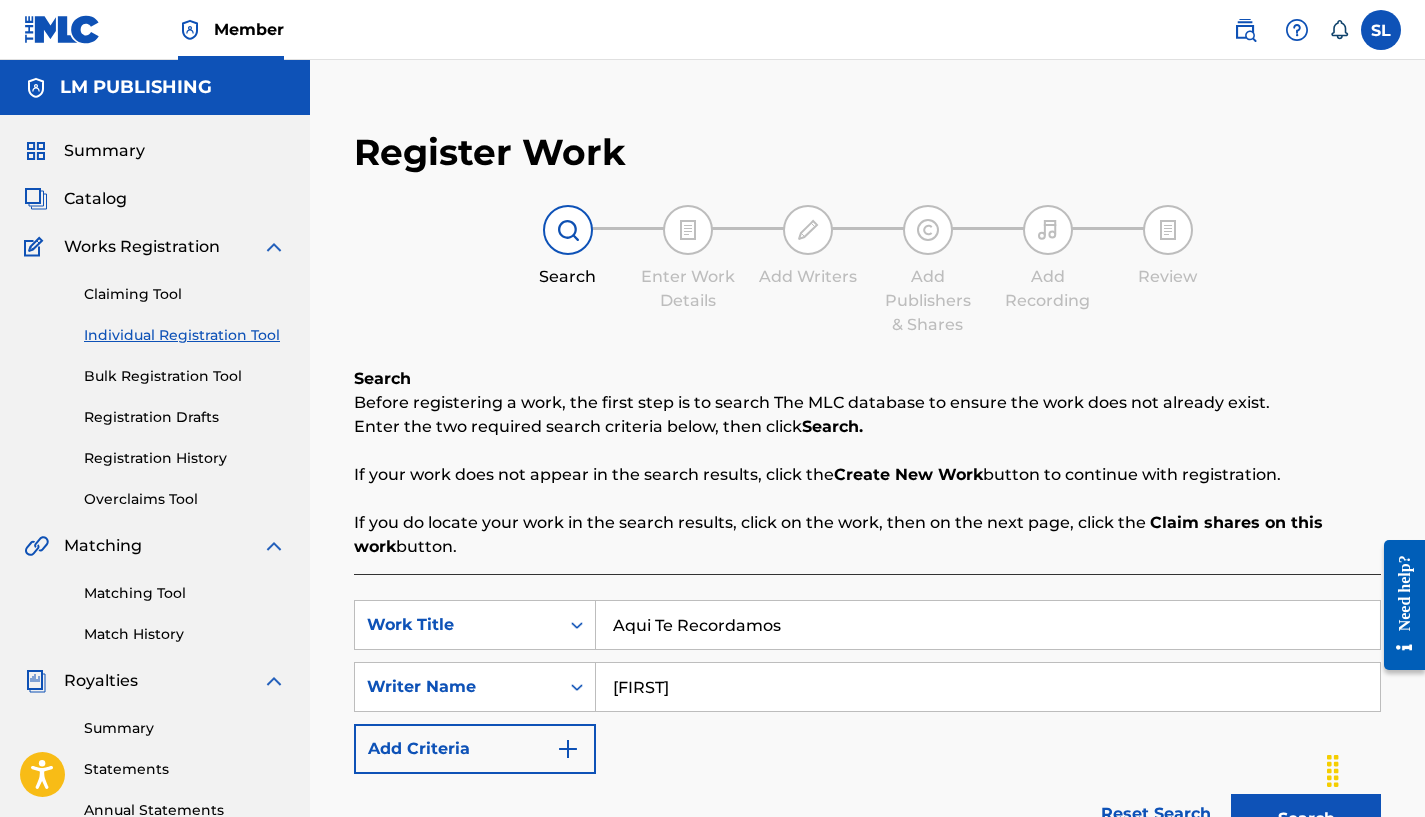 type on "[FIRST]" 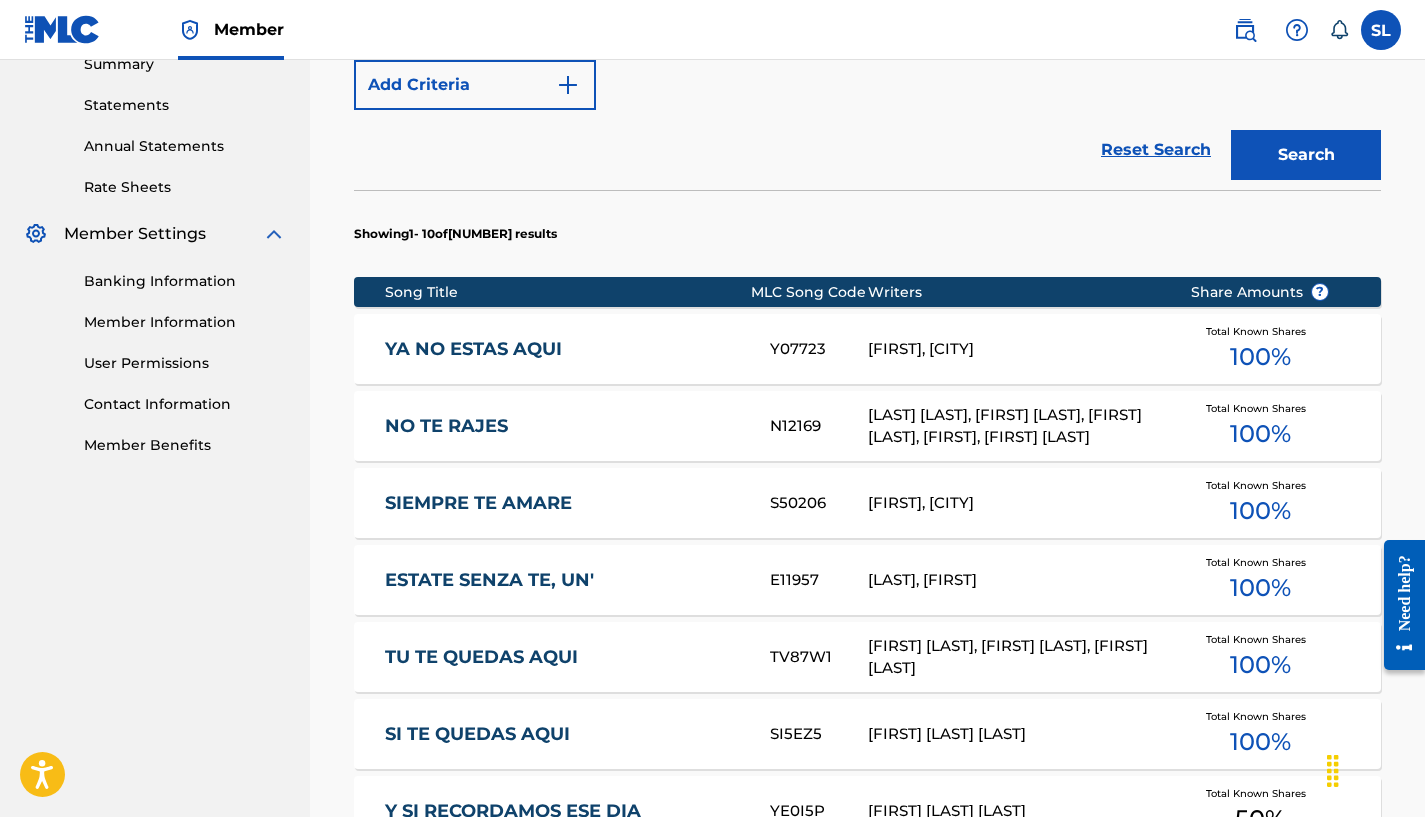 scroll, scrollTop: 1294, scrollLeft: 0, axis: vertical 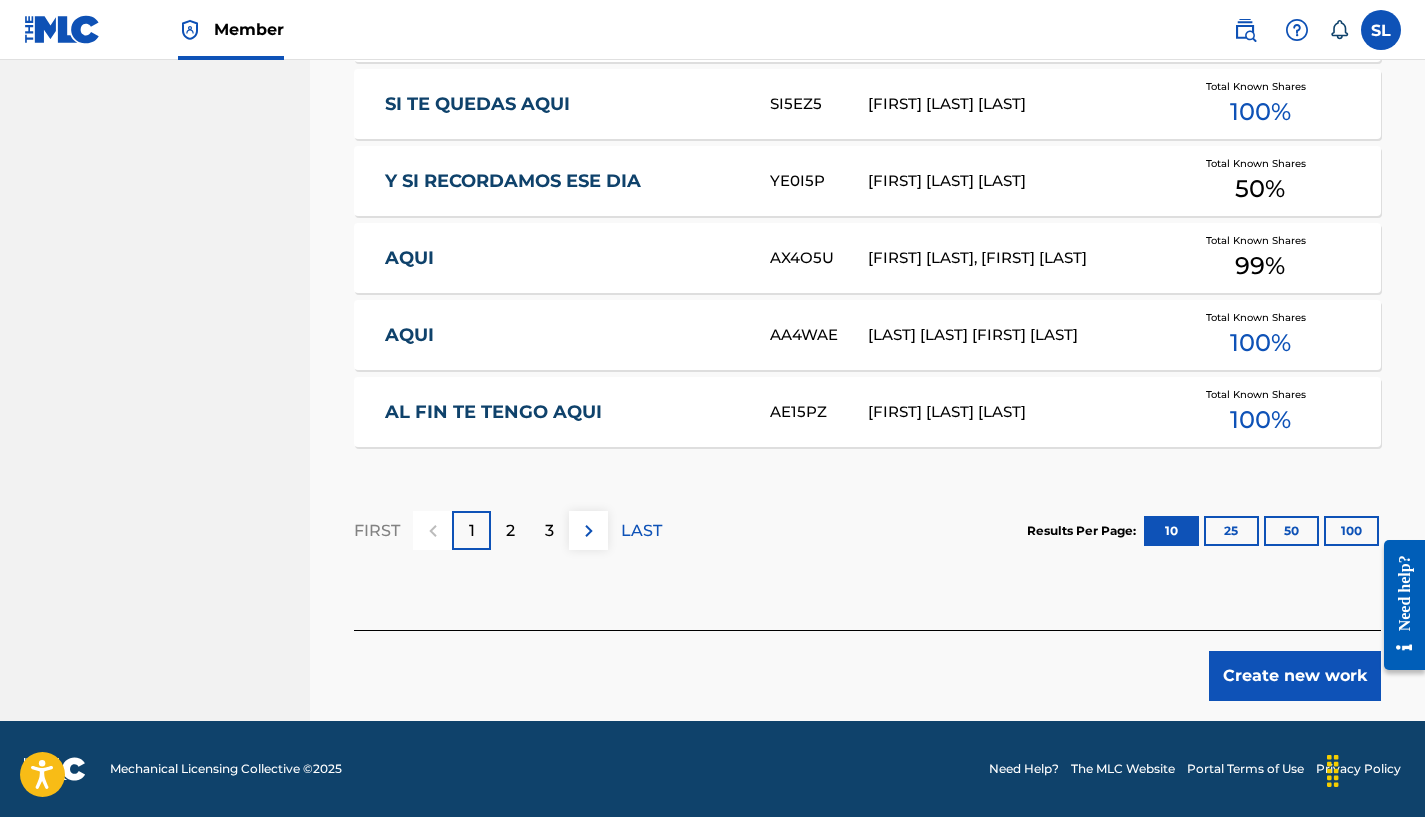 click on "Create new work" at bounding box center [1295, 676] 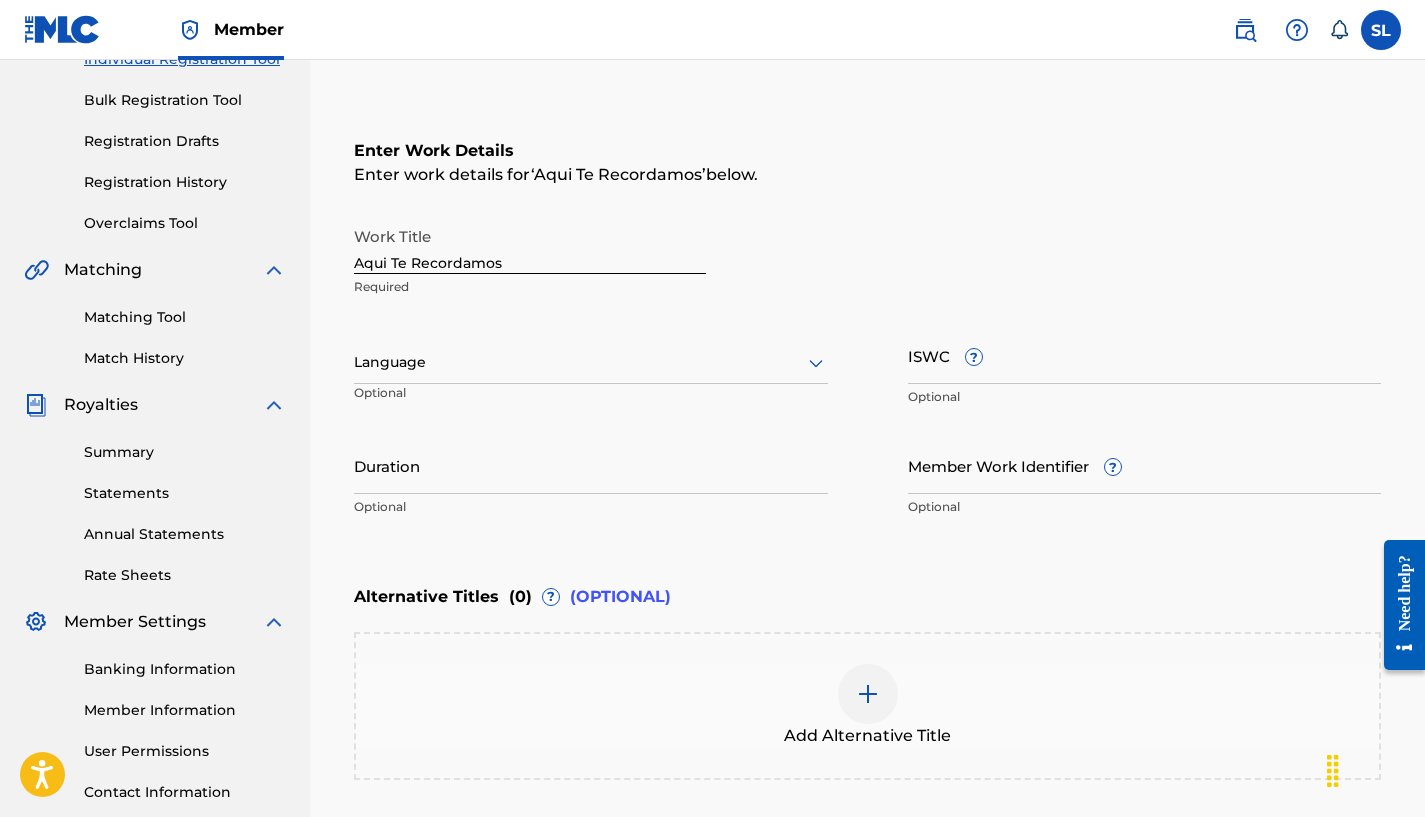 scroll, scrollTop: 254, scrollLeft: 0, axis: vertical 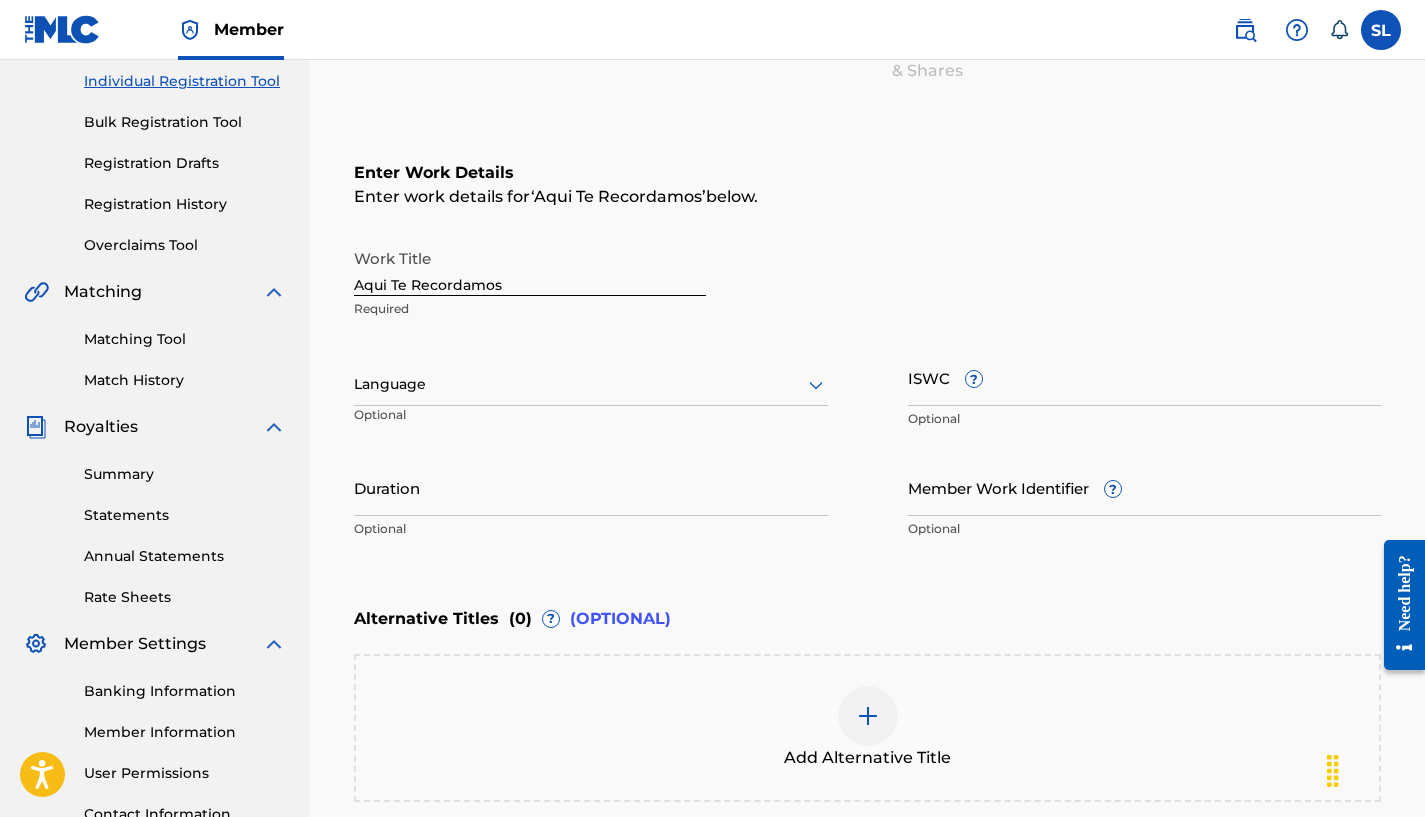 click at bounding box center [591, 384] 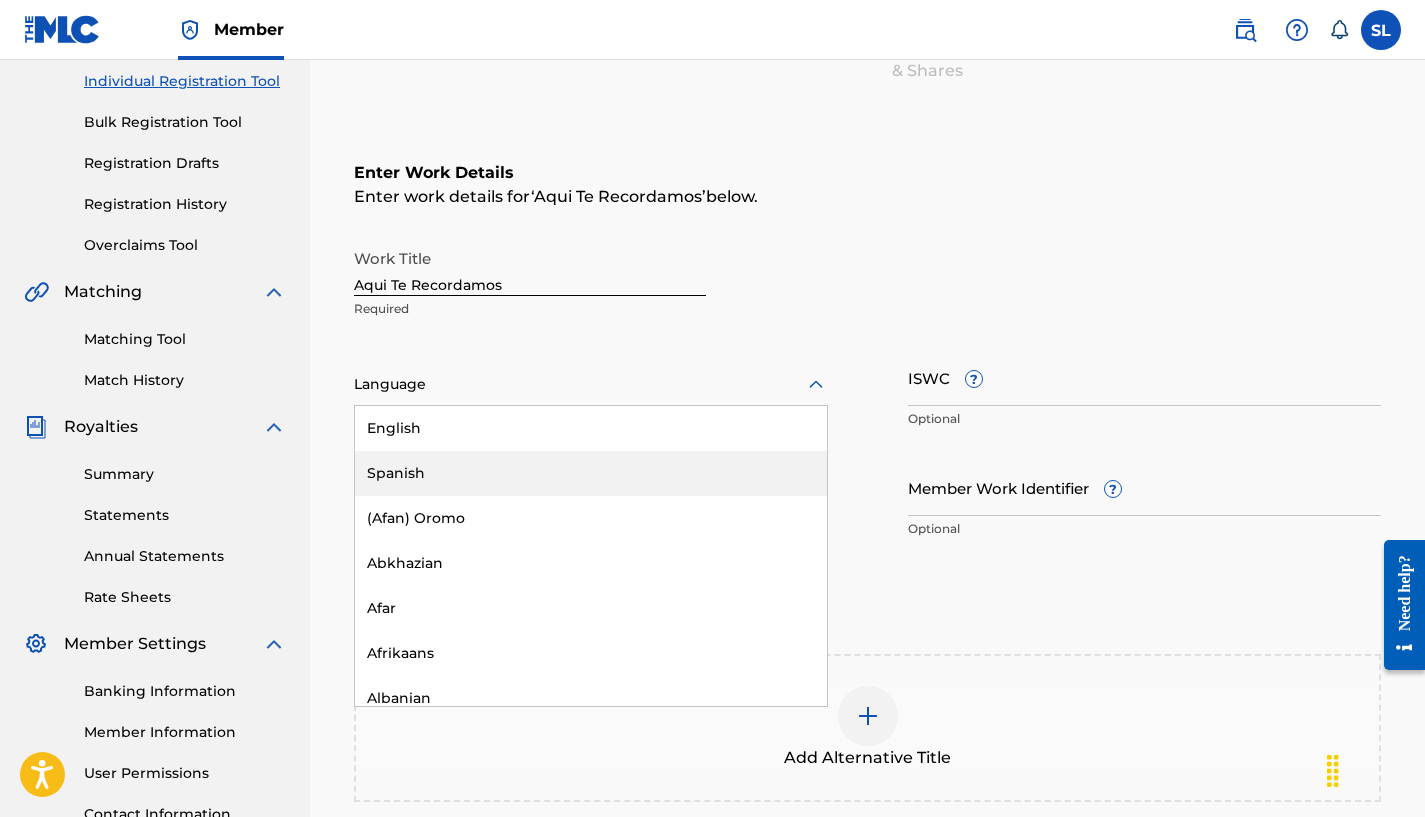 drag, startPoint x: 707, startPoint y: 449, endPoint x: 691, endPoint y: 473, distance: 28.84441 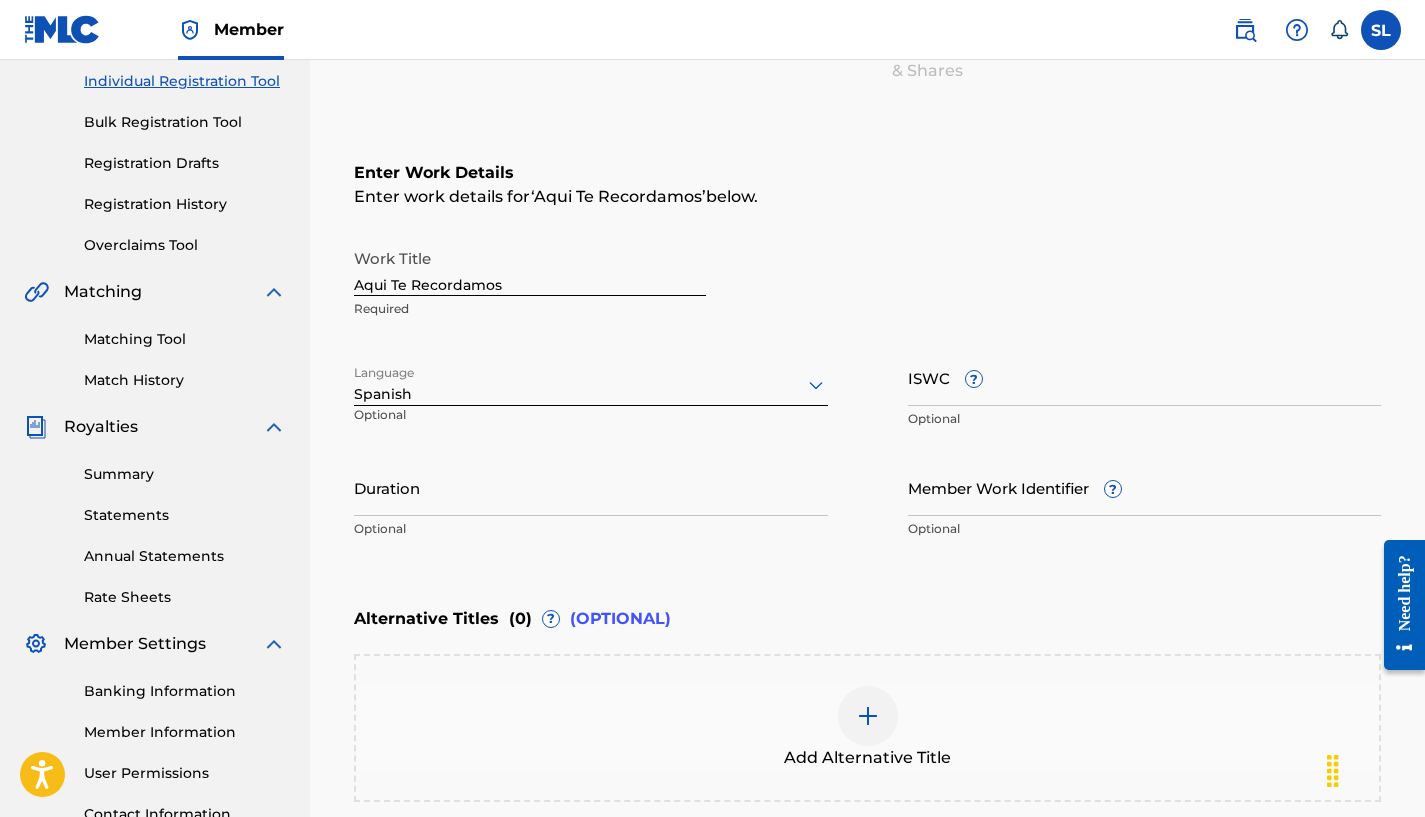 click on "Duration" at bounding box center (591, 487) 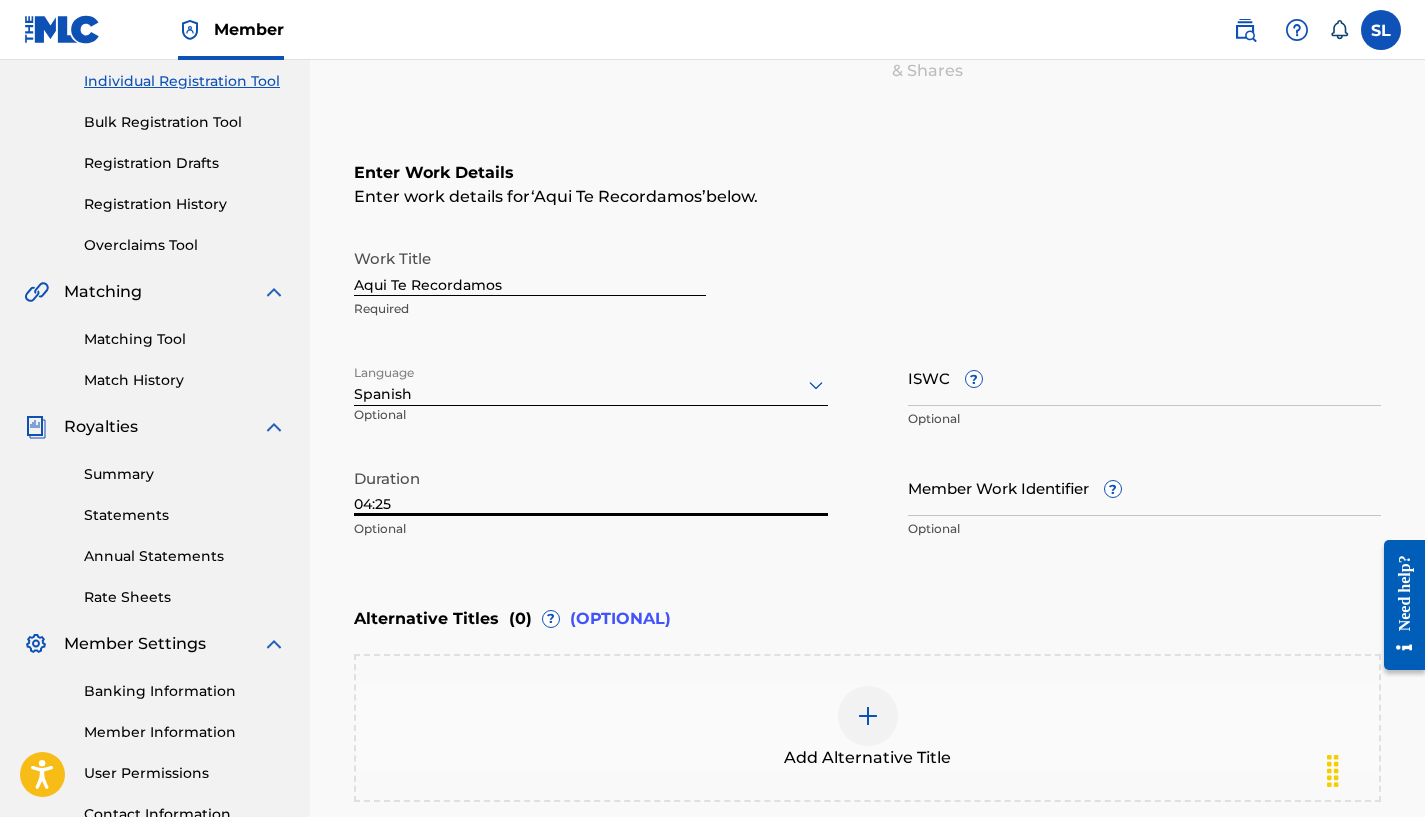type on "04:25" 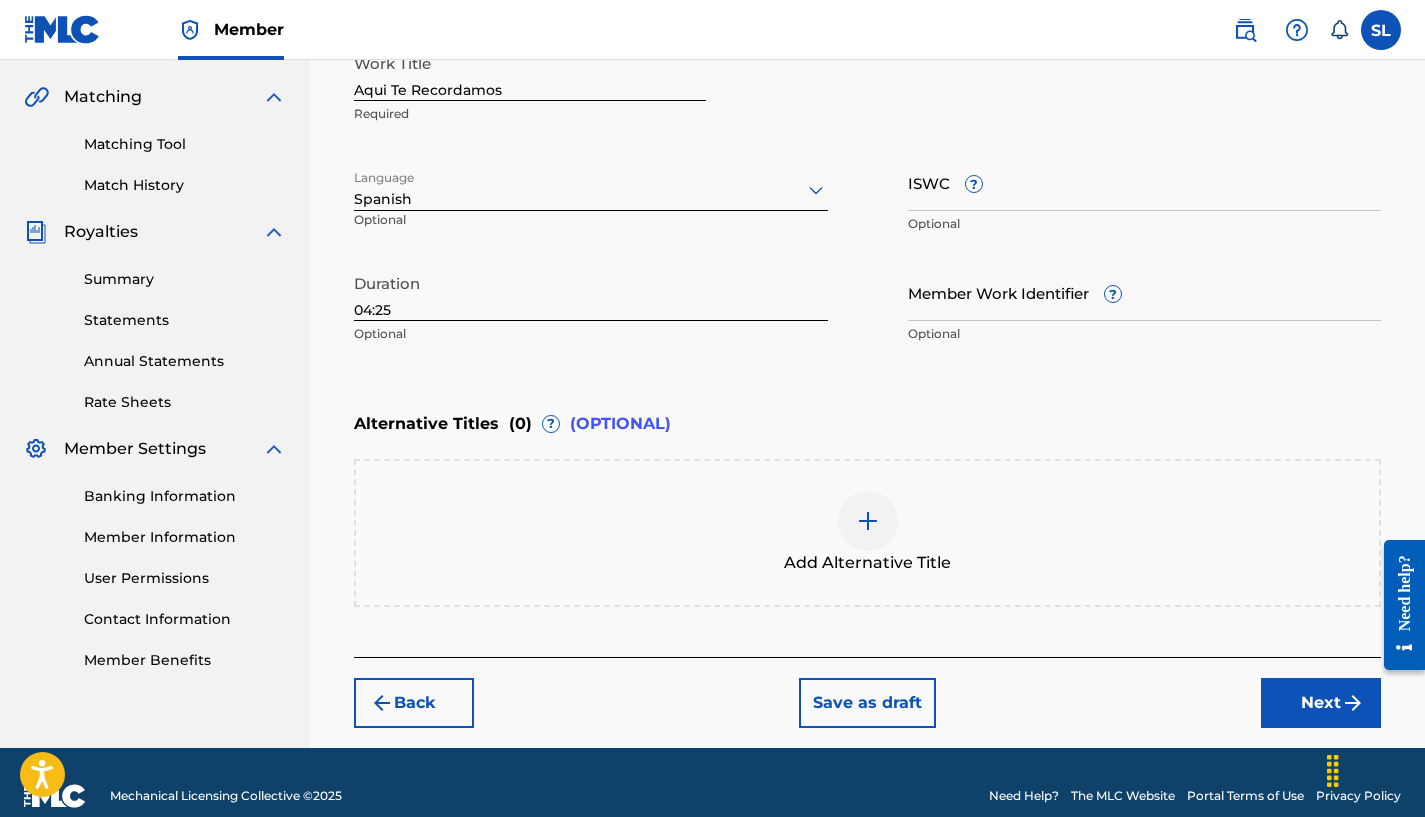 scroll, scrollTop: 465, scrollLeft: 0, axis: vertical 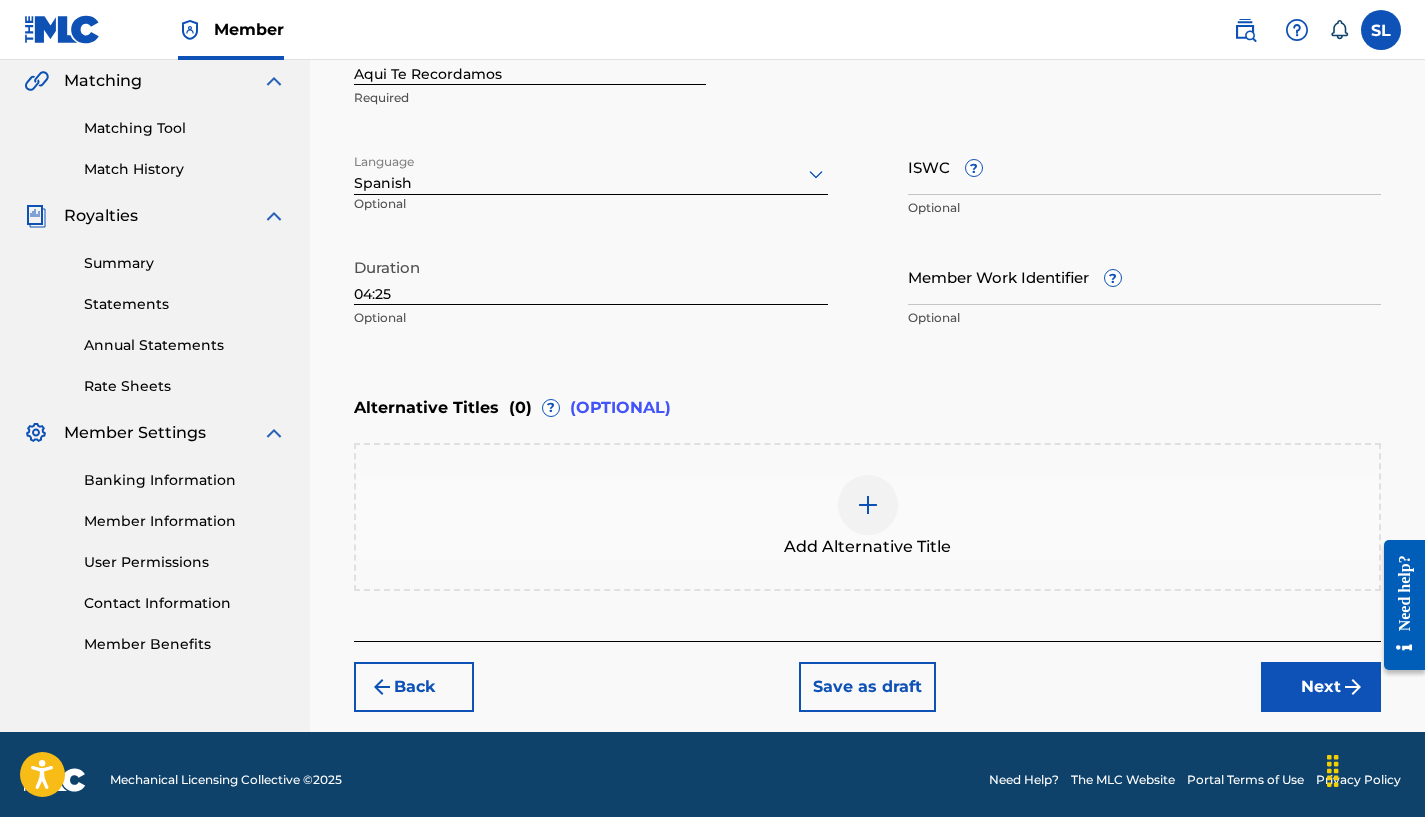 click on "Next" at bounding box center (1321, 687) 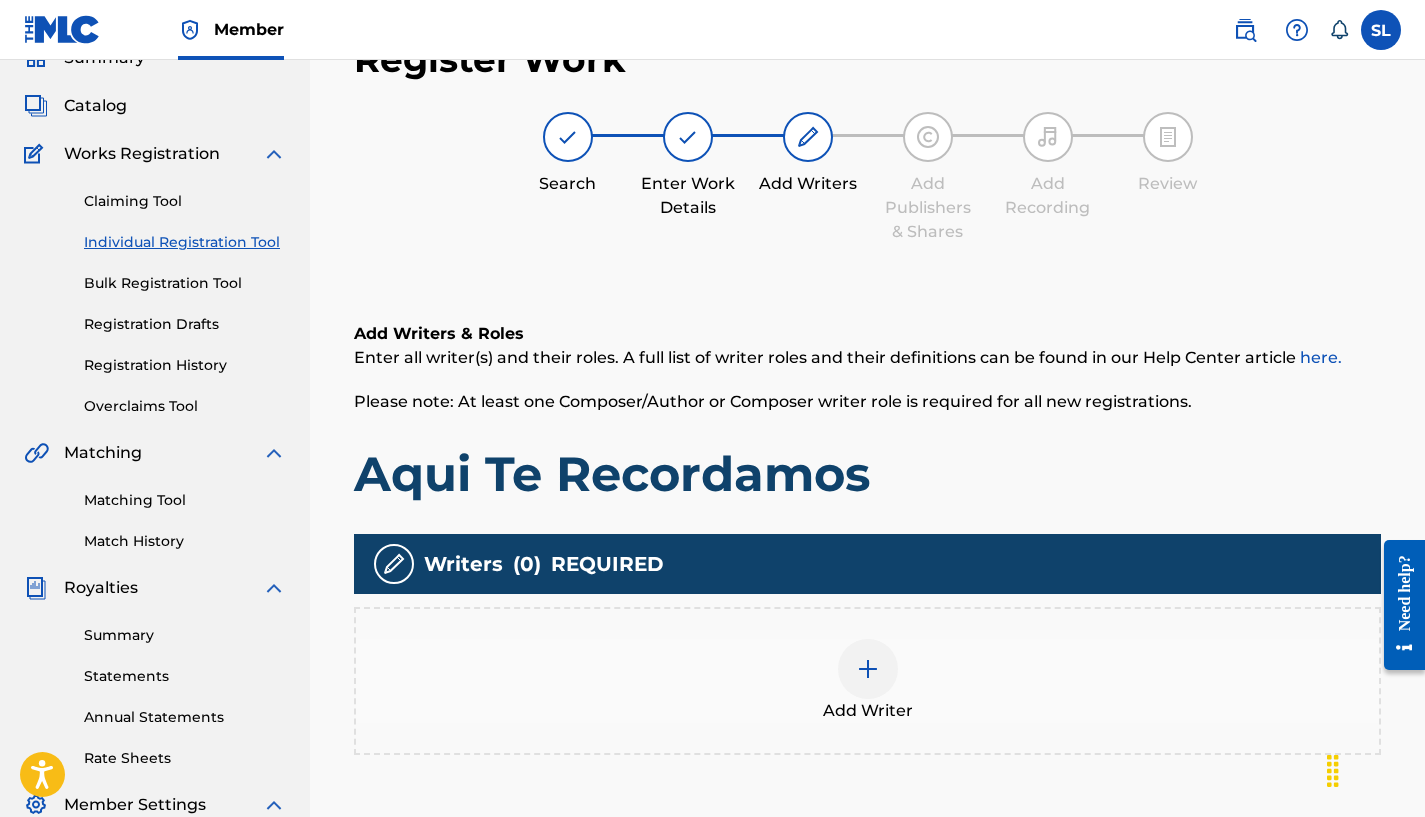 scroll, scrollTop: 90, scrollLeft: 0, axis: vertical 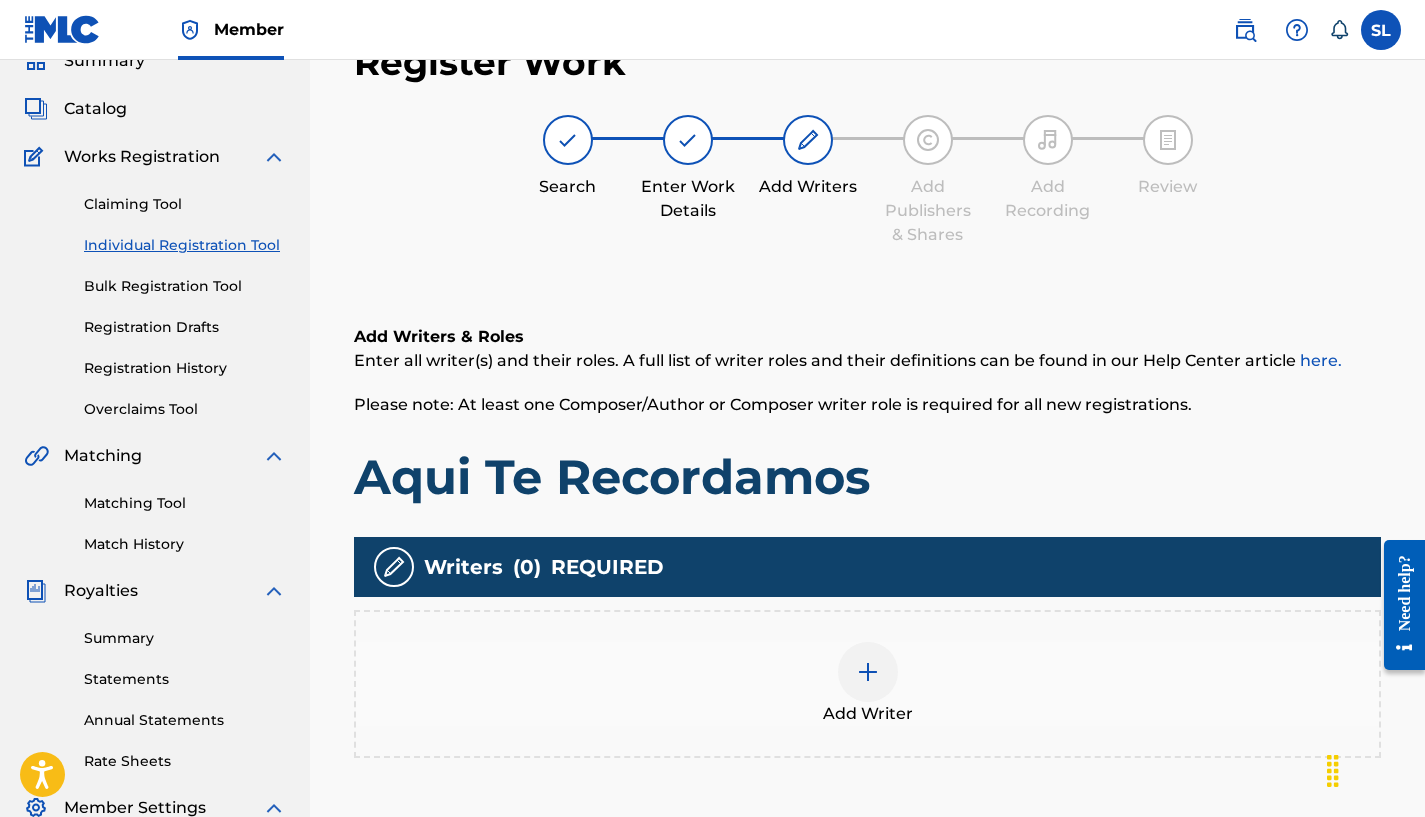 click at bounding box center [868, 672] 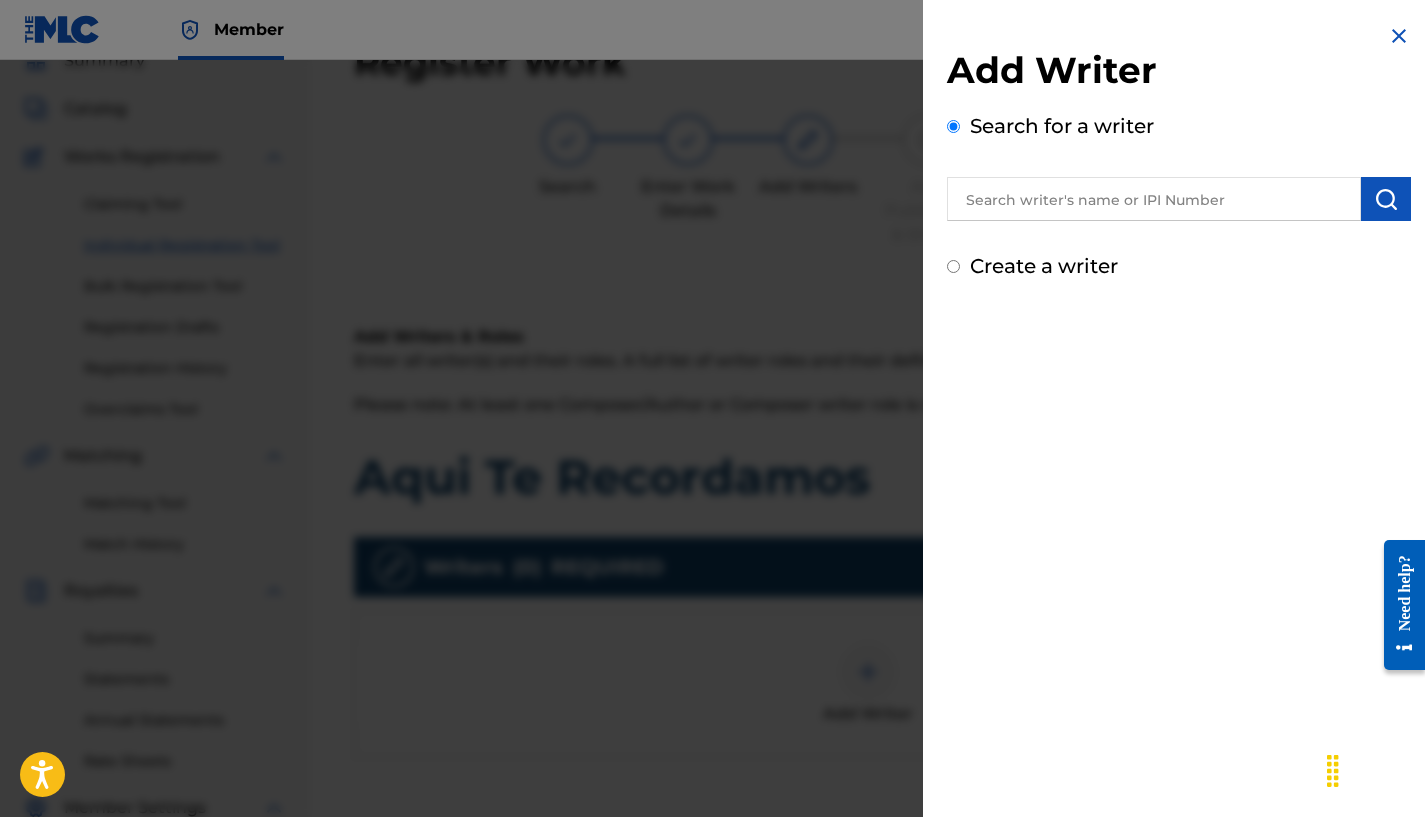 click at bounding box center [1154, 199] 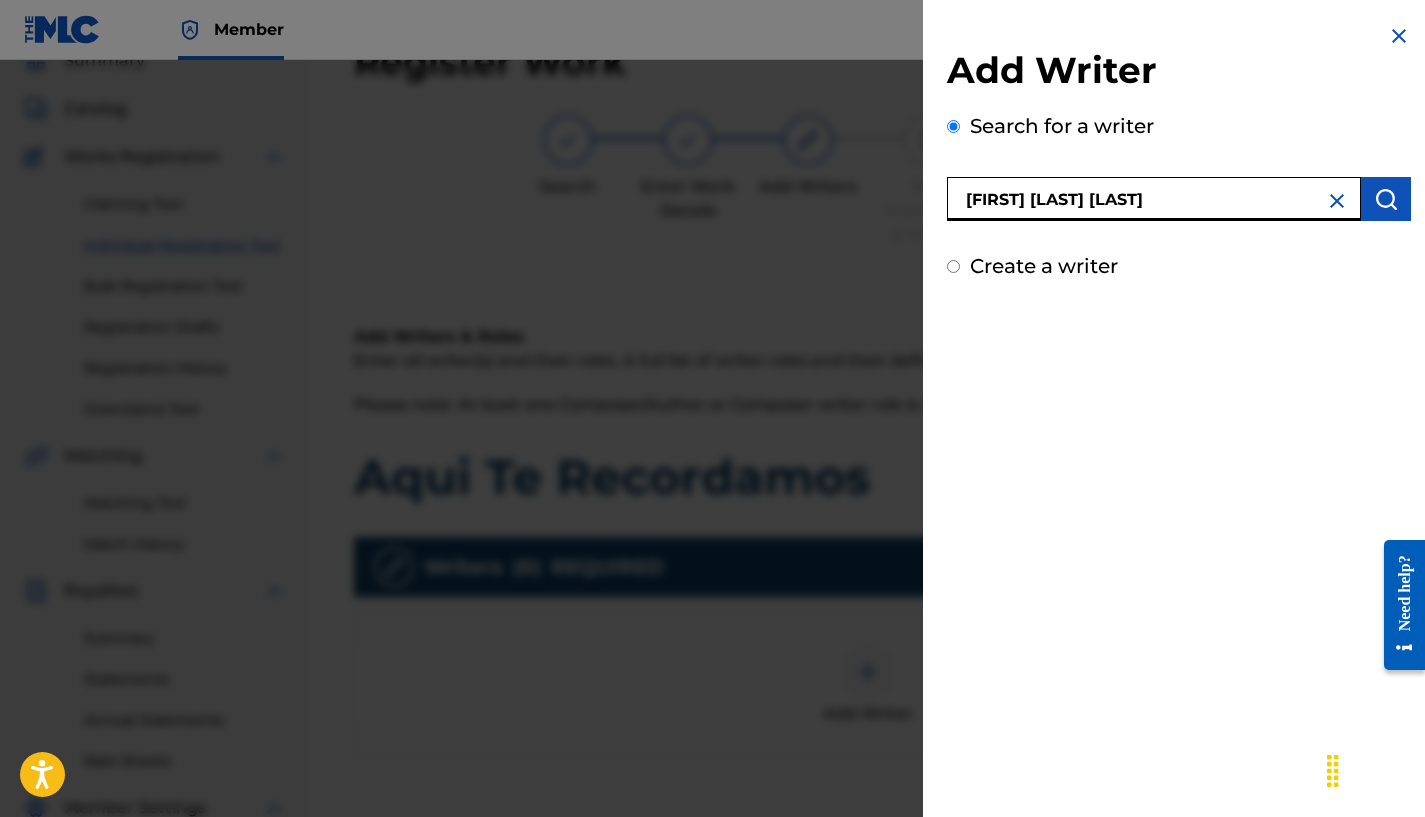 type on "[FIRST] [LAST] [LAST]" 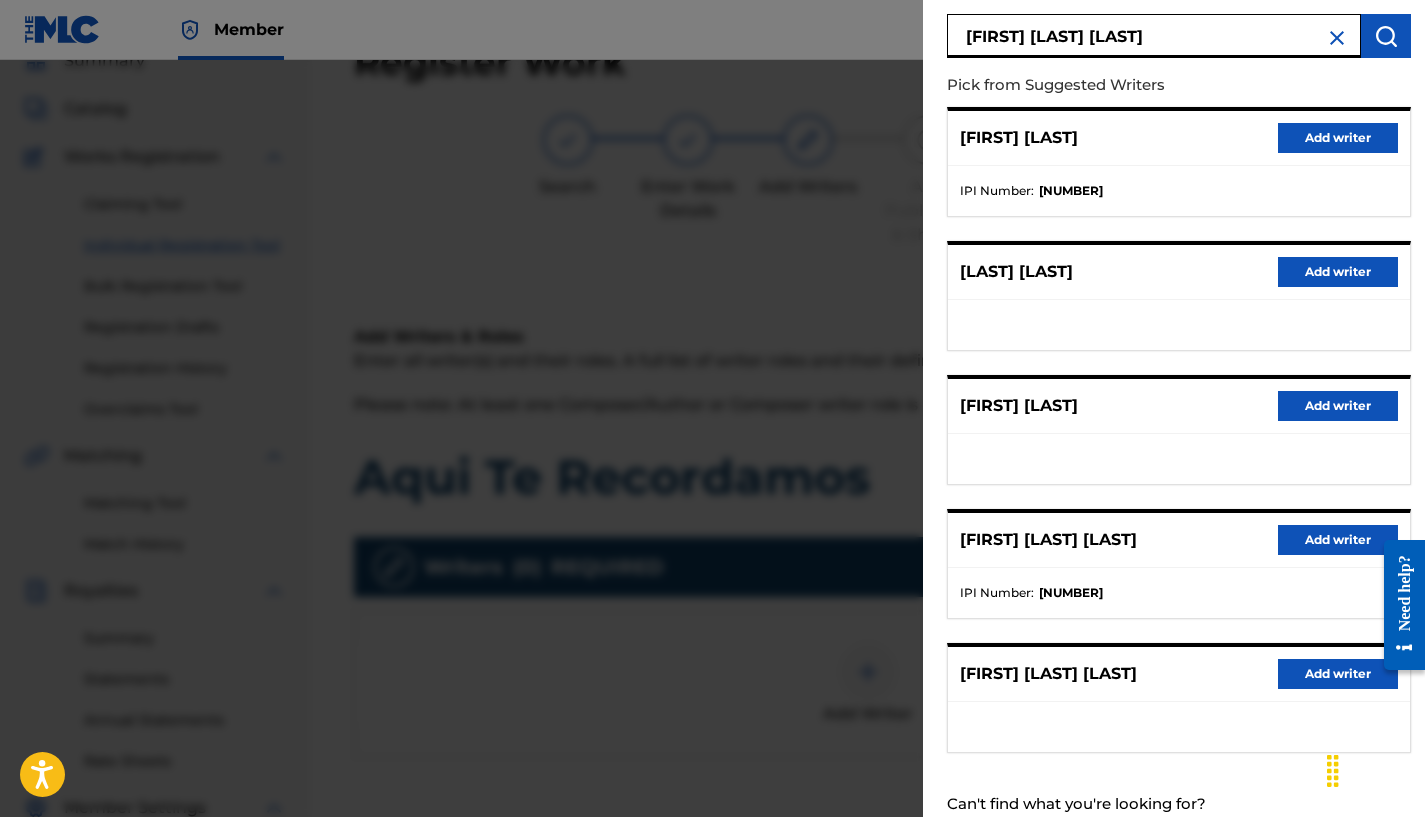scroll, scrollTop: 164, scrollLeft: 0, axis: vertical 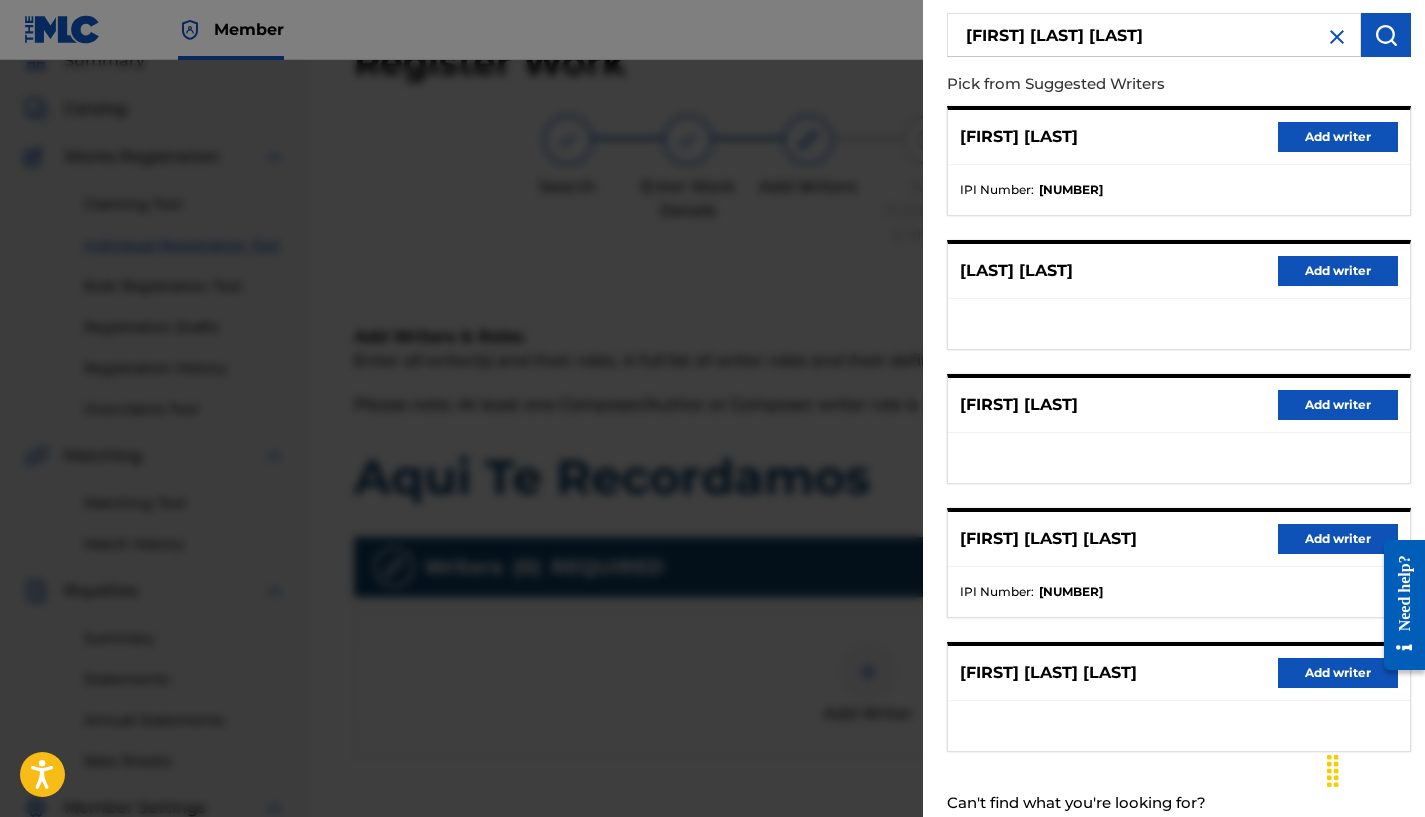 click on "Add writer" at bounding box center [1338, 539] 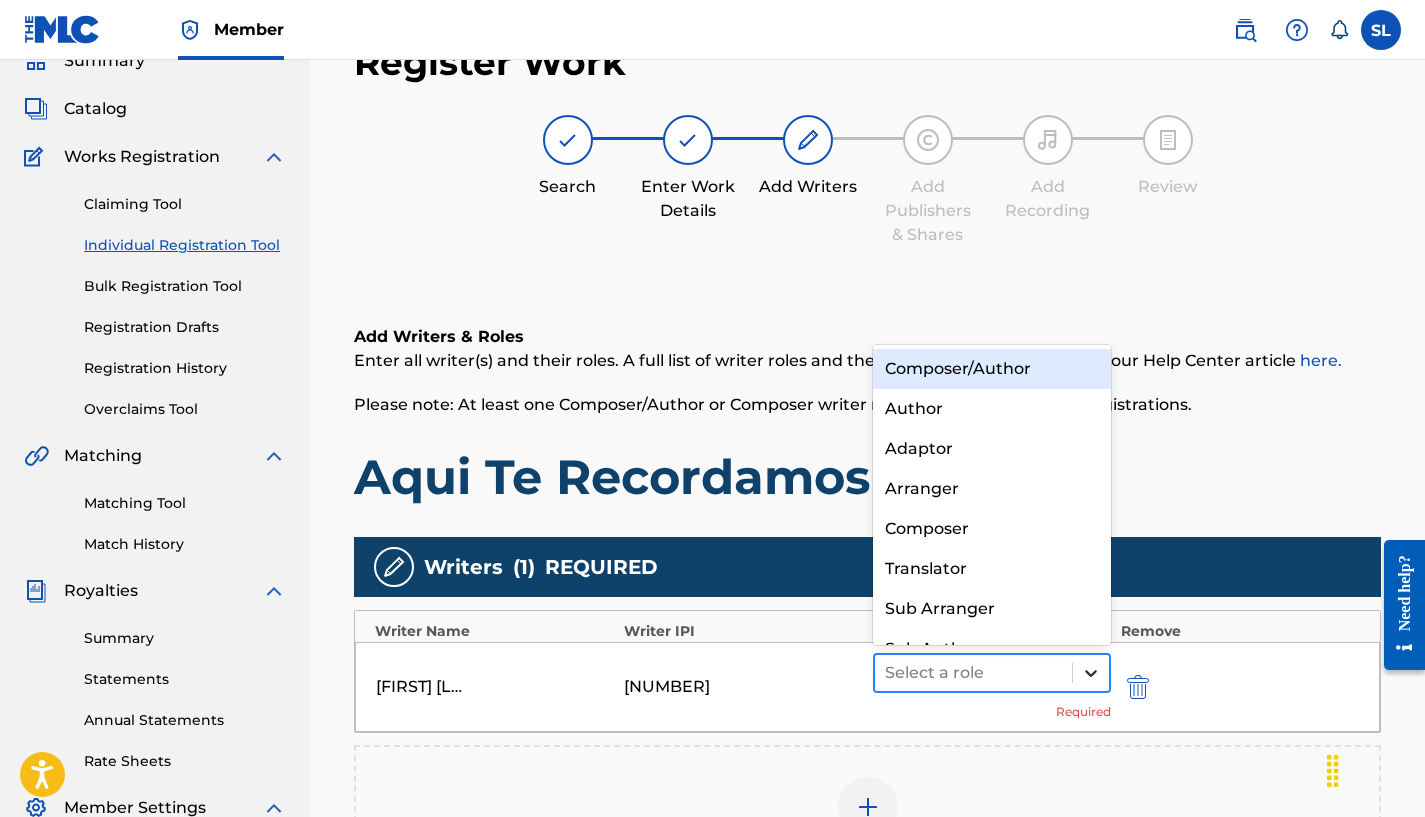 click at bounding box center (1091, 673) 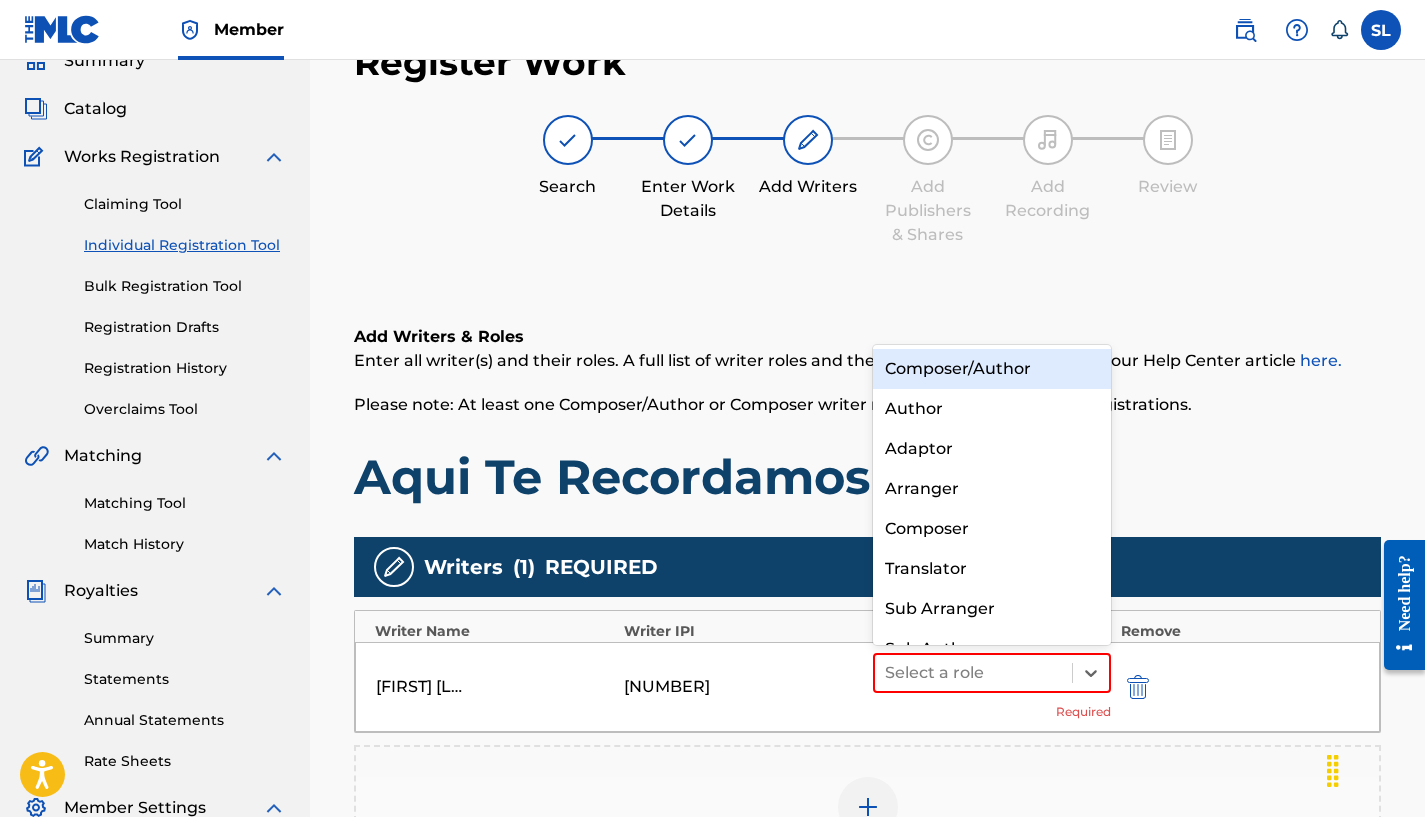 click on "Composer/Author" at bounding box center [992, 369] 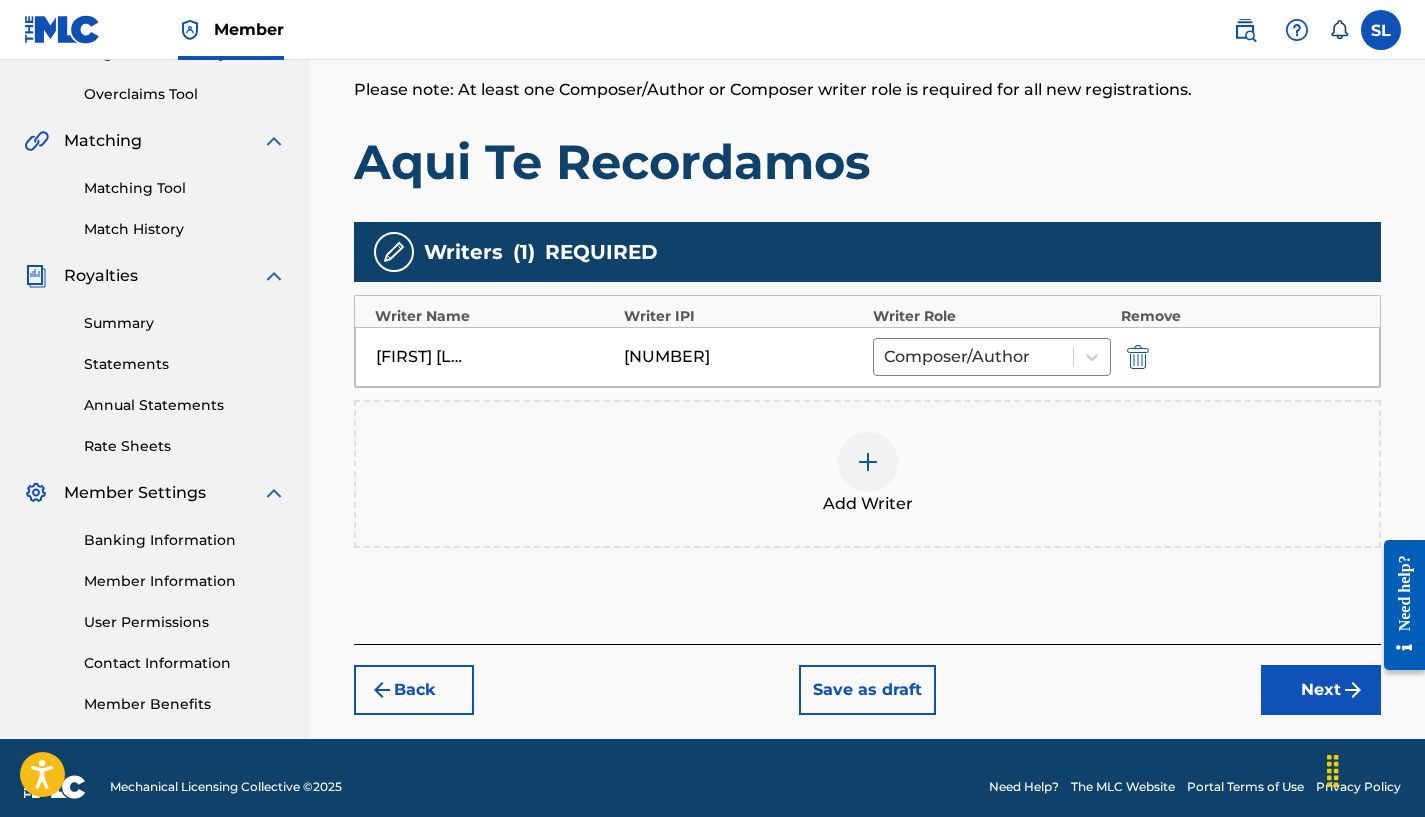 scroll, scrollTop: 411, scrollLeft: 0, axis: vertical 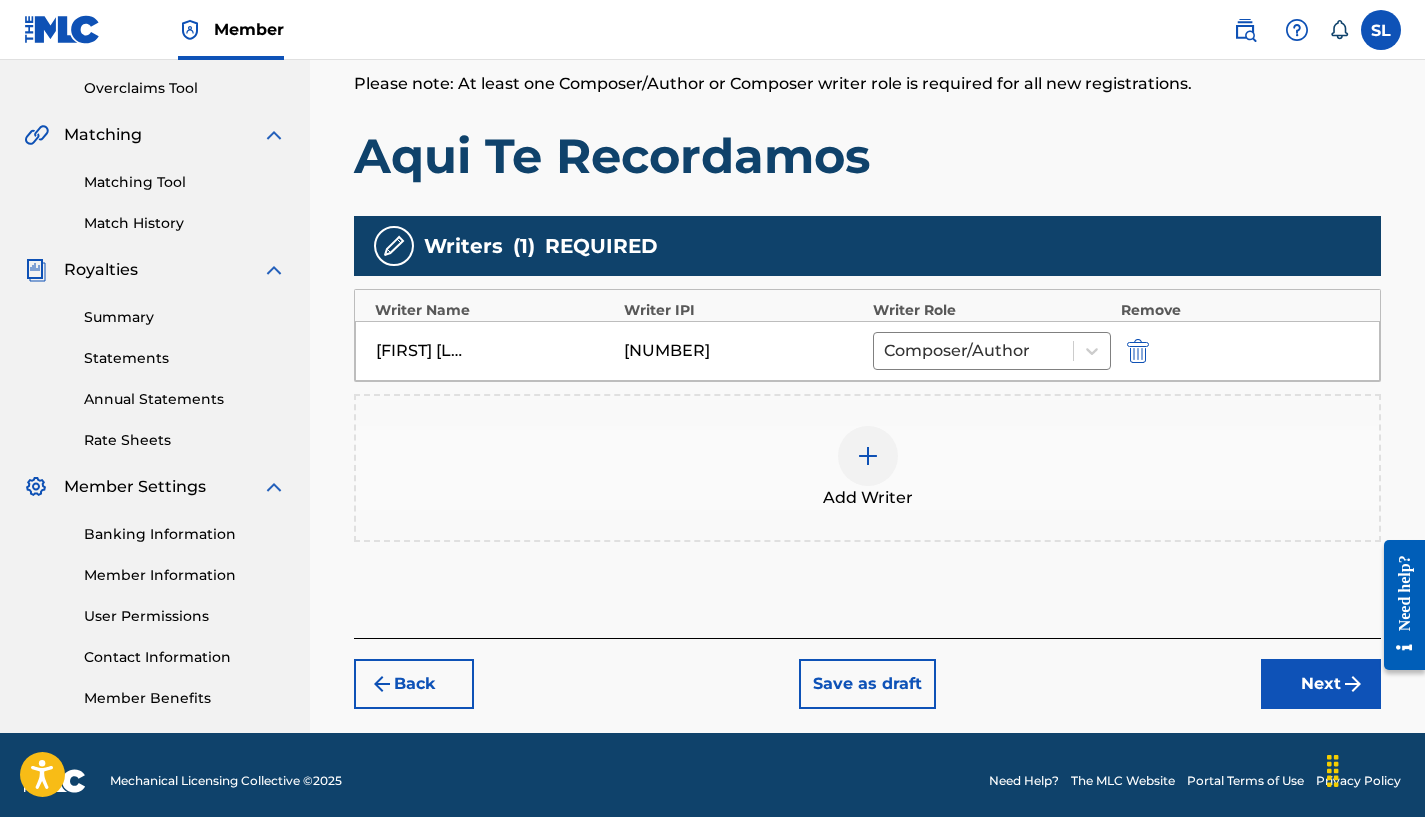 click on "Next" at bounding box center [1321, 684] 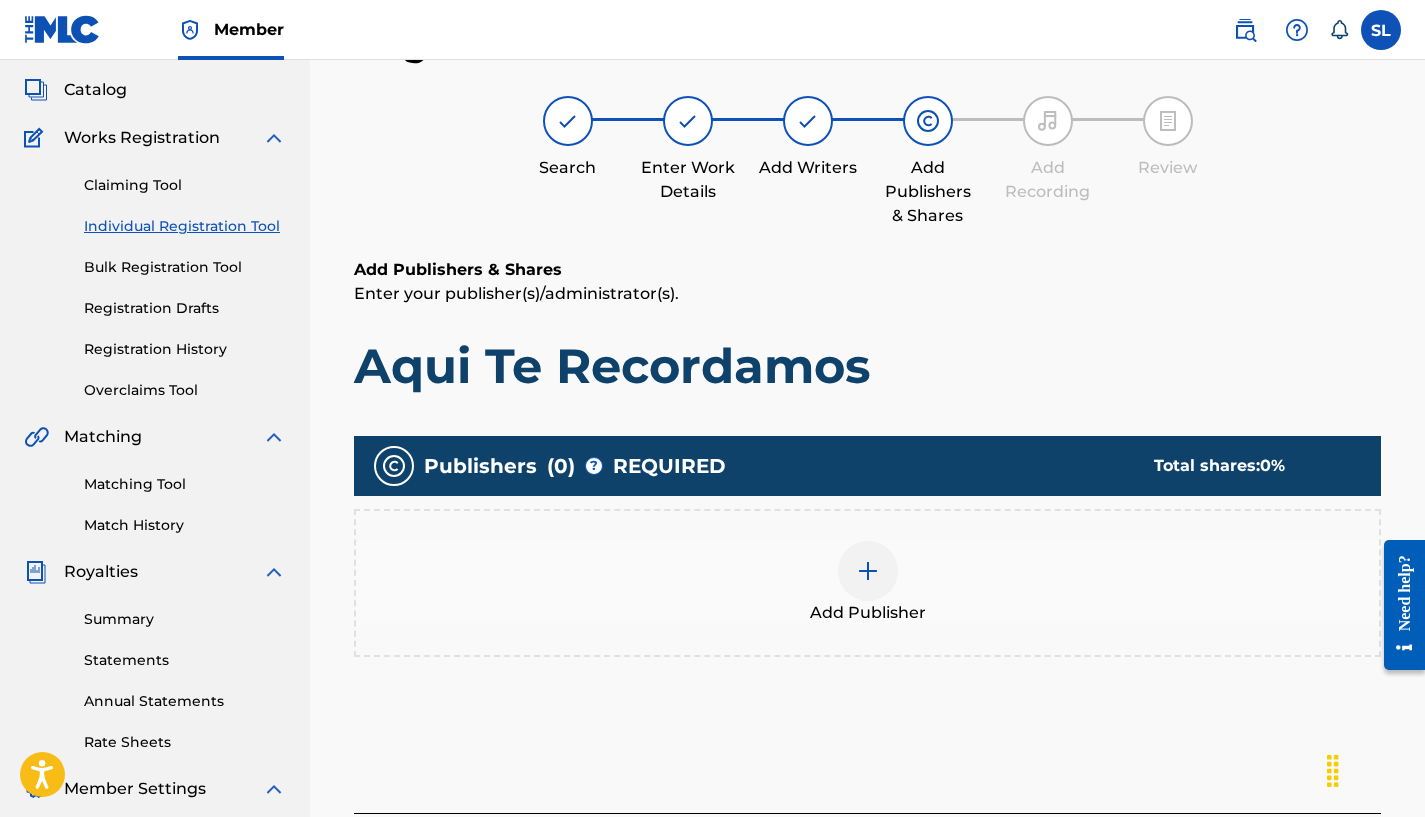 scroll, scrollTop: 90, scrollLeft: 0, axis: vertical 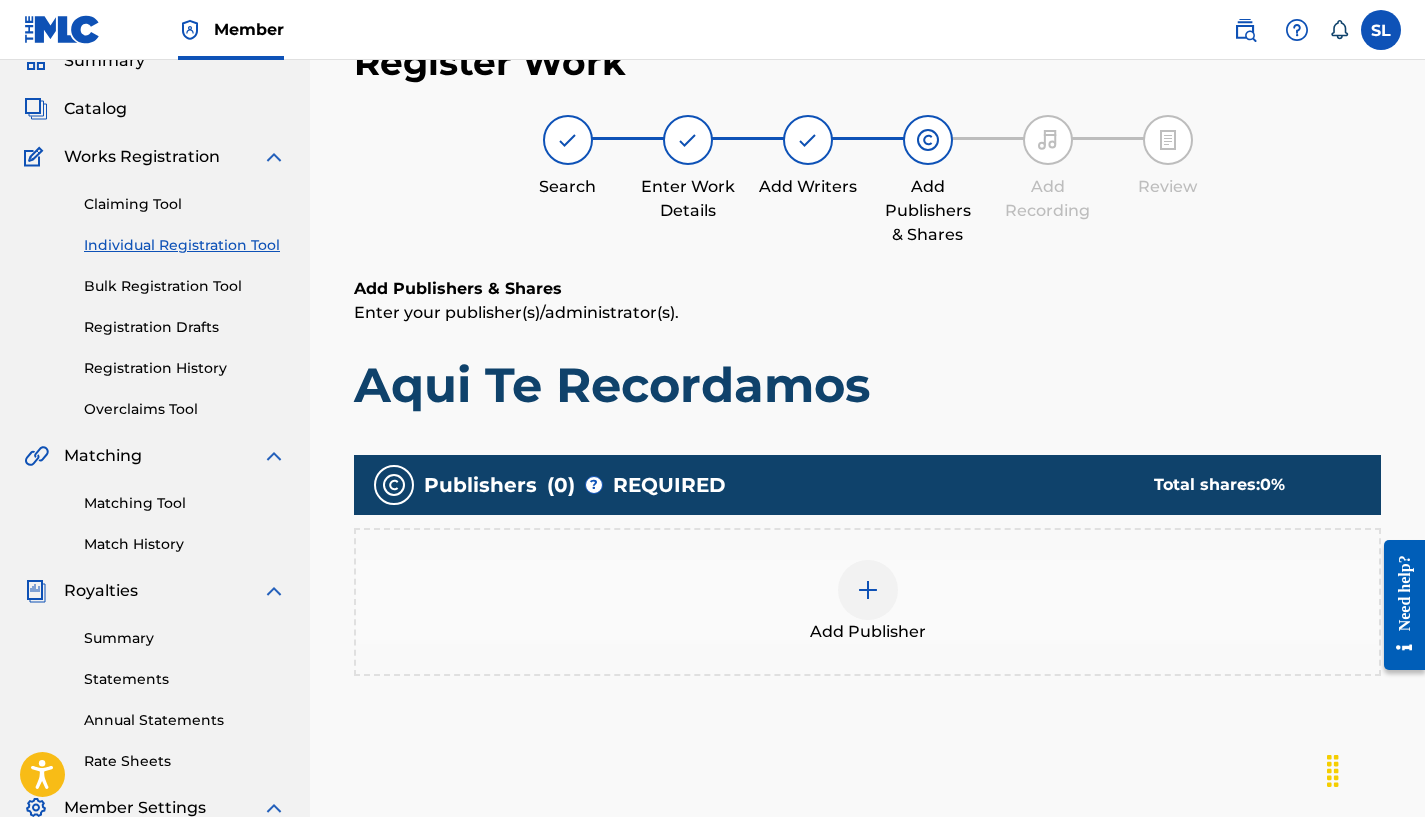 click at bounding box center (868, 590) 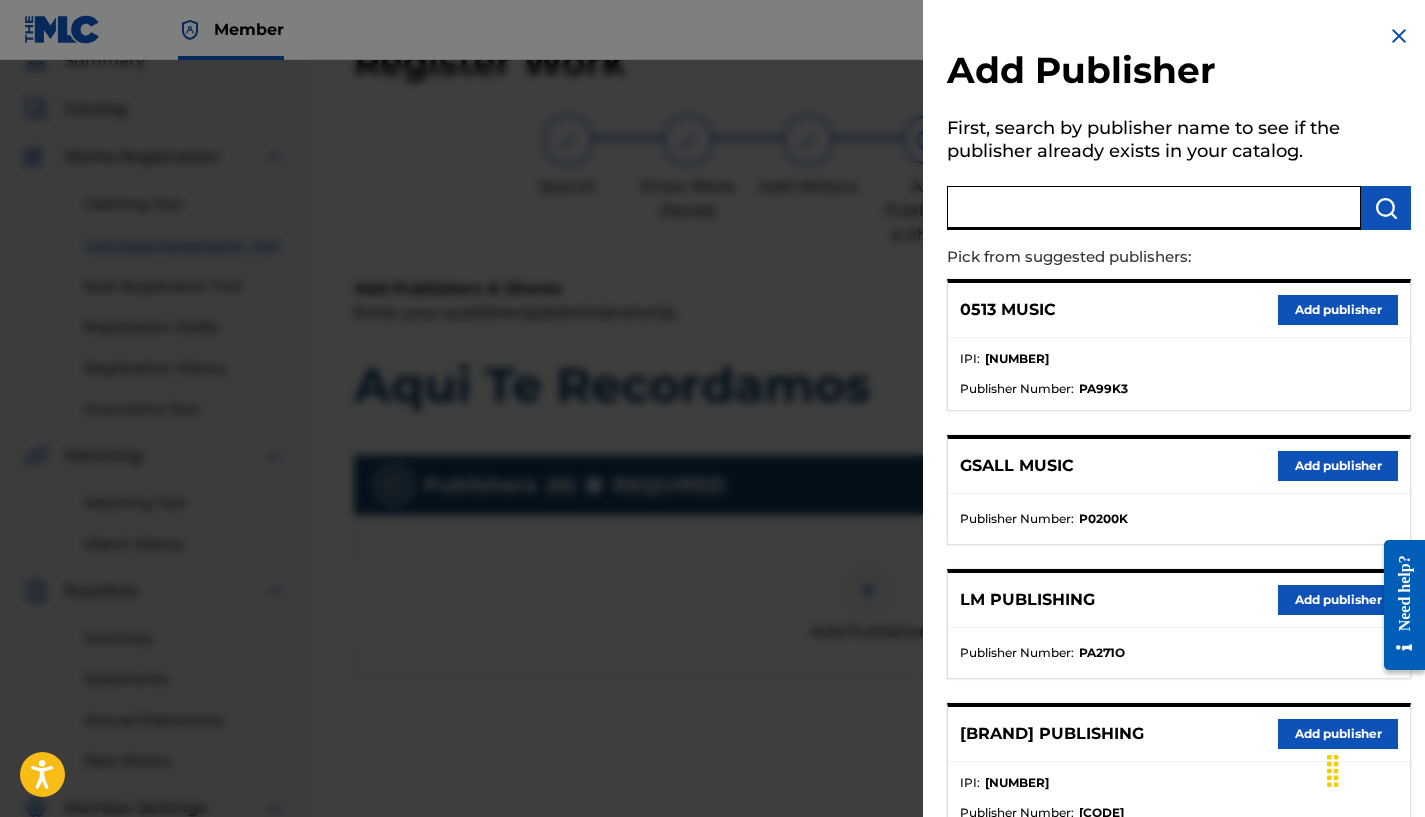 click at bounding box center [1154, 208] 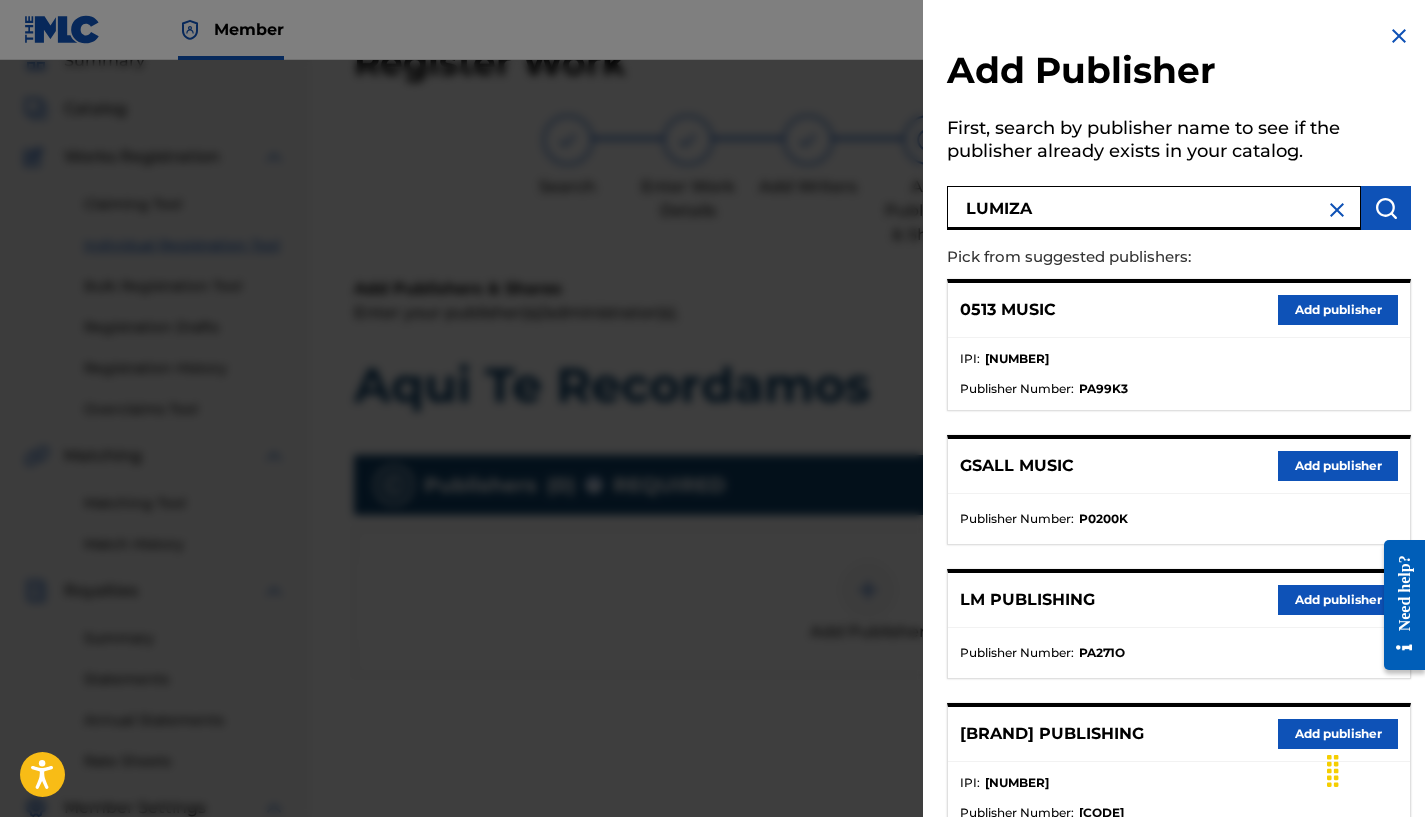 type on "LUMIZA" 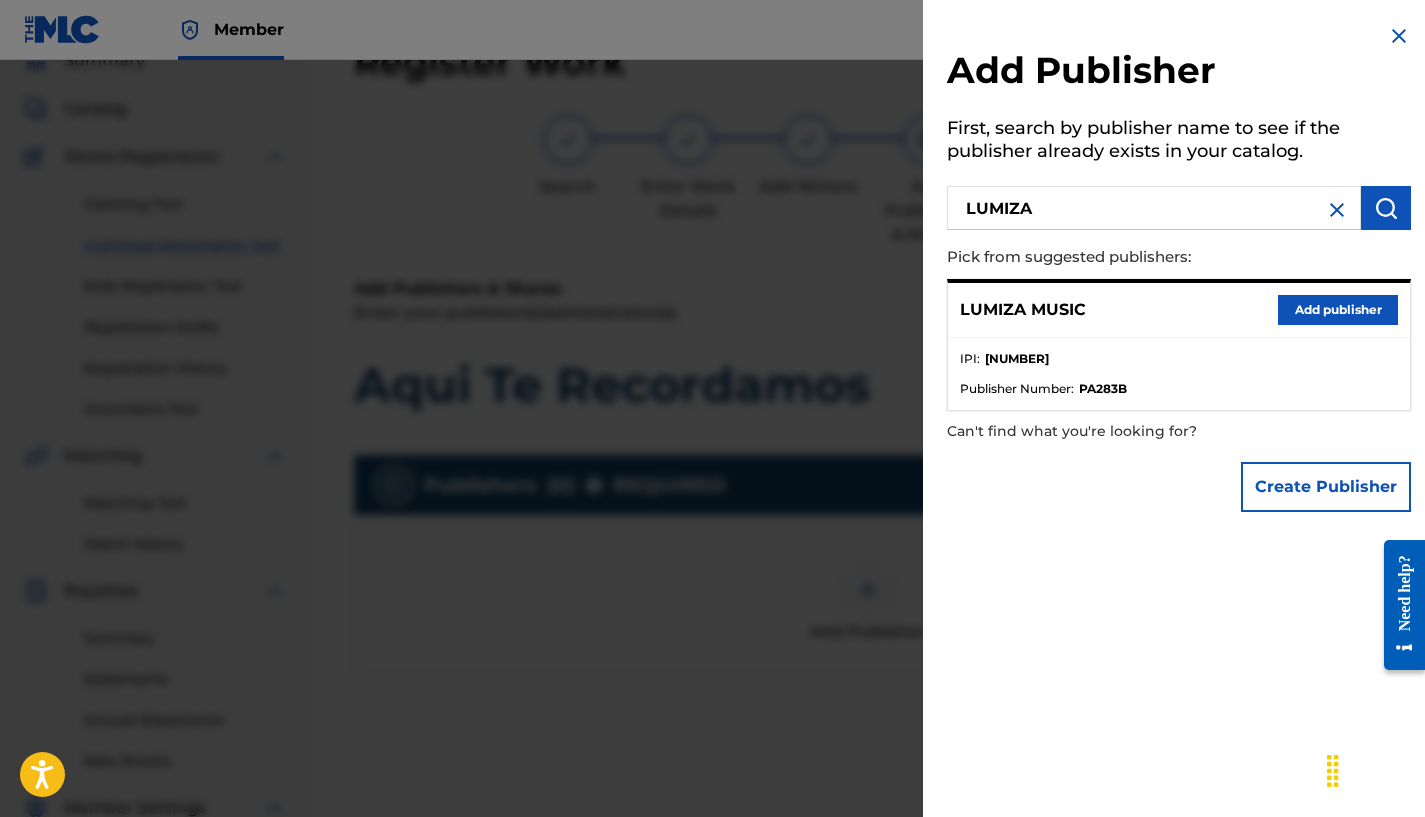 click on "Add publisher" at bounding box center (1338, 310) 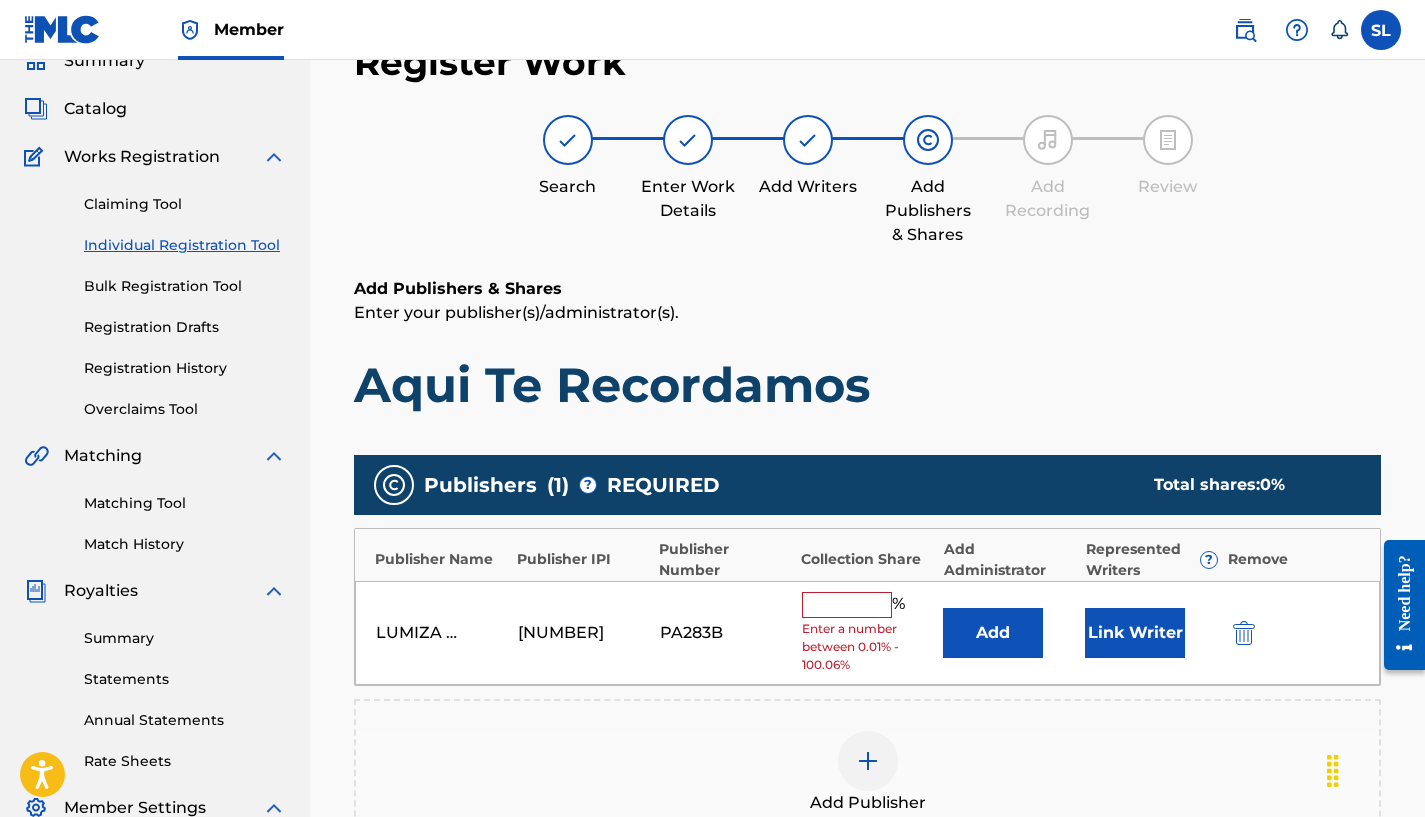 click on "Add" at bounding box center (993, 633) 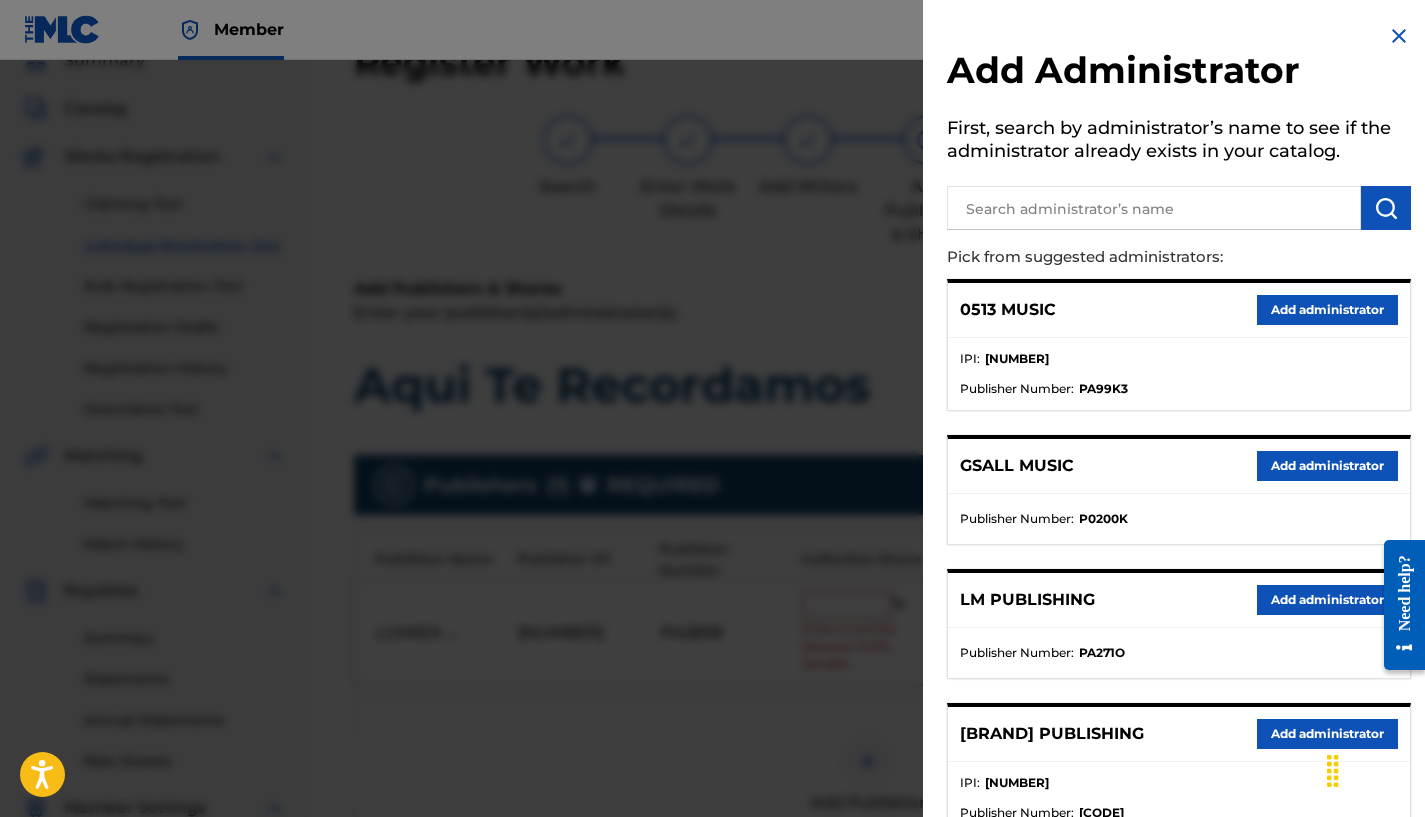 click on "Add administrator" at bounding box center (1327, 600) 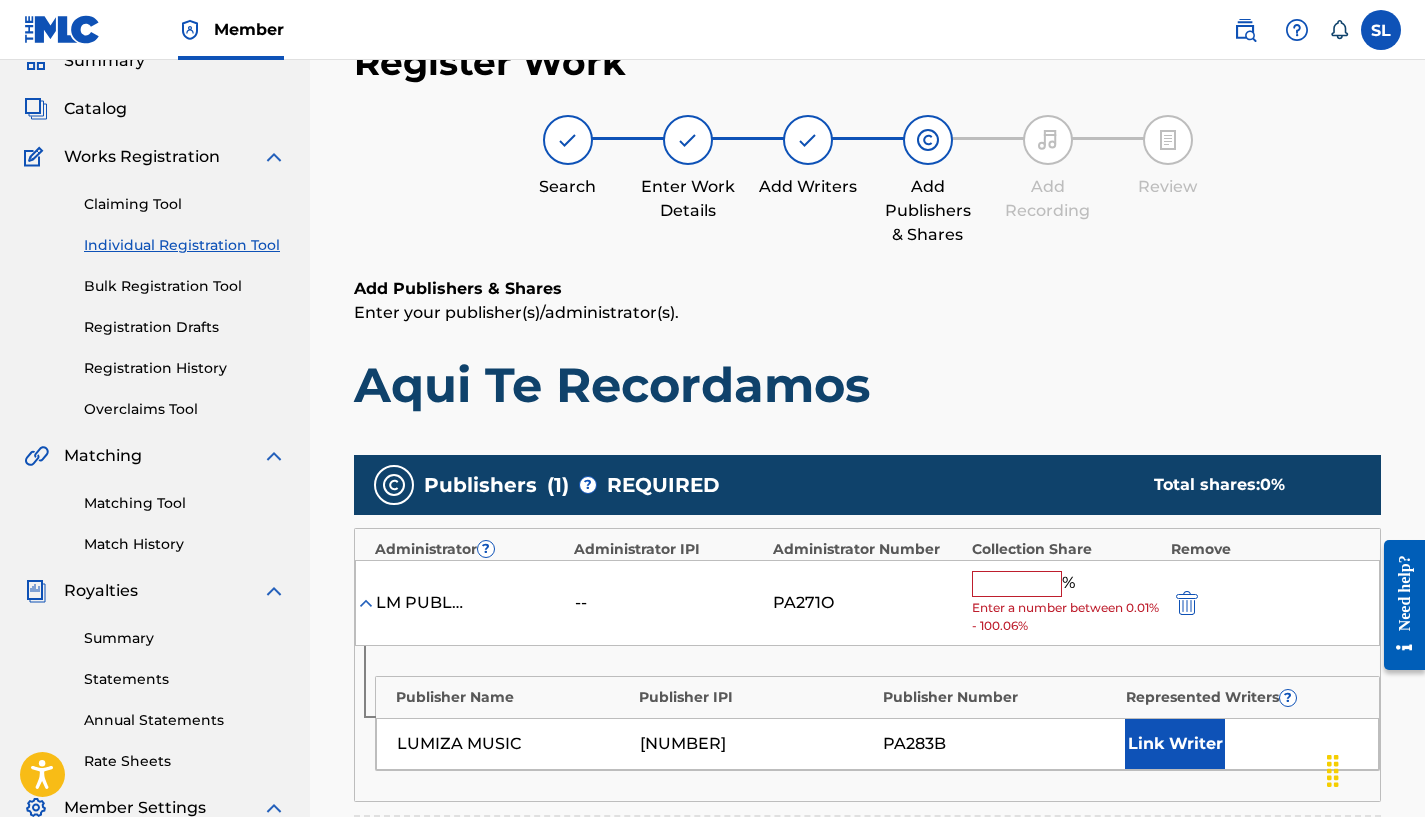 click at bounding box center (1017, 584) 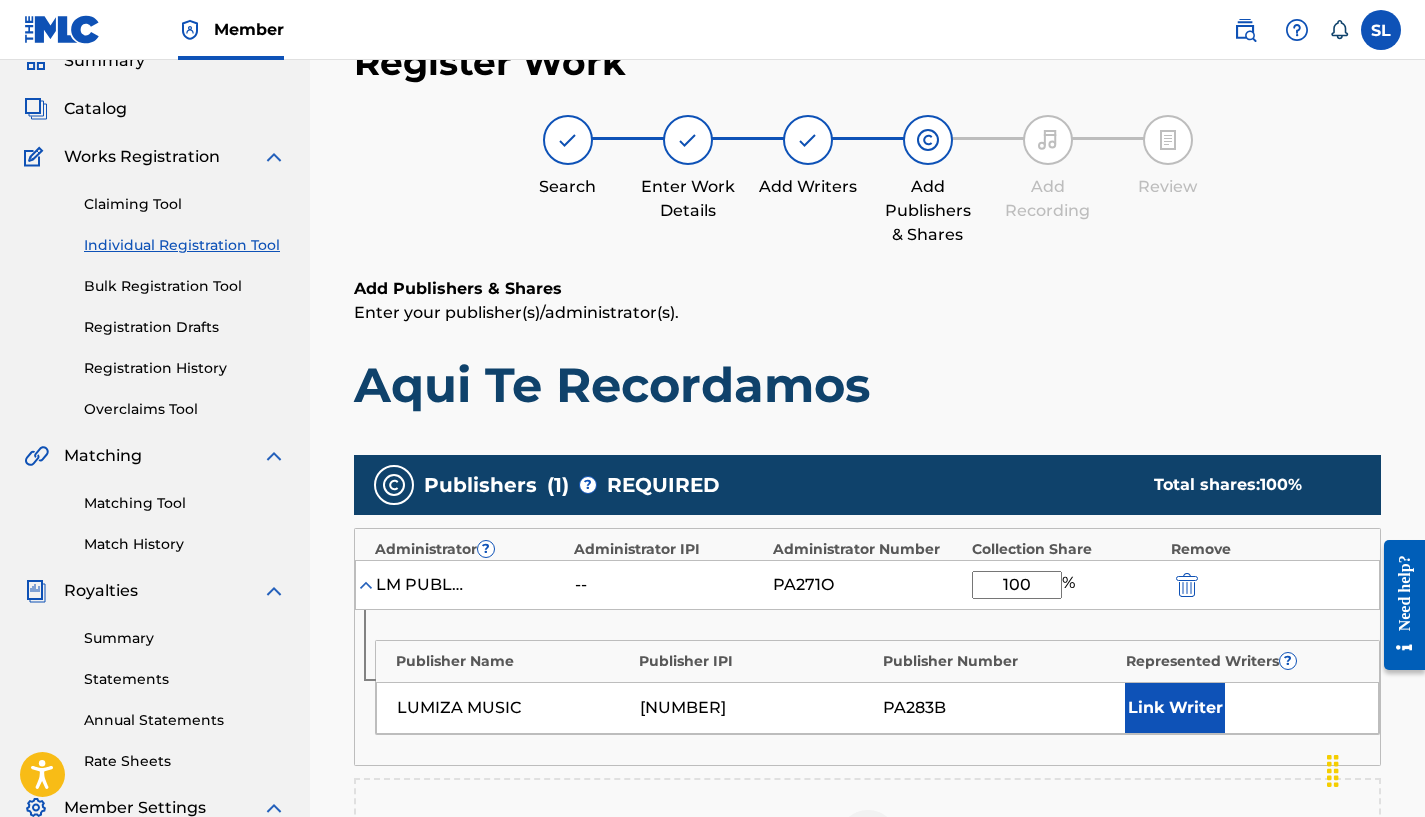 type on "100" 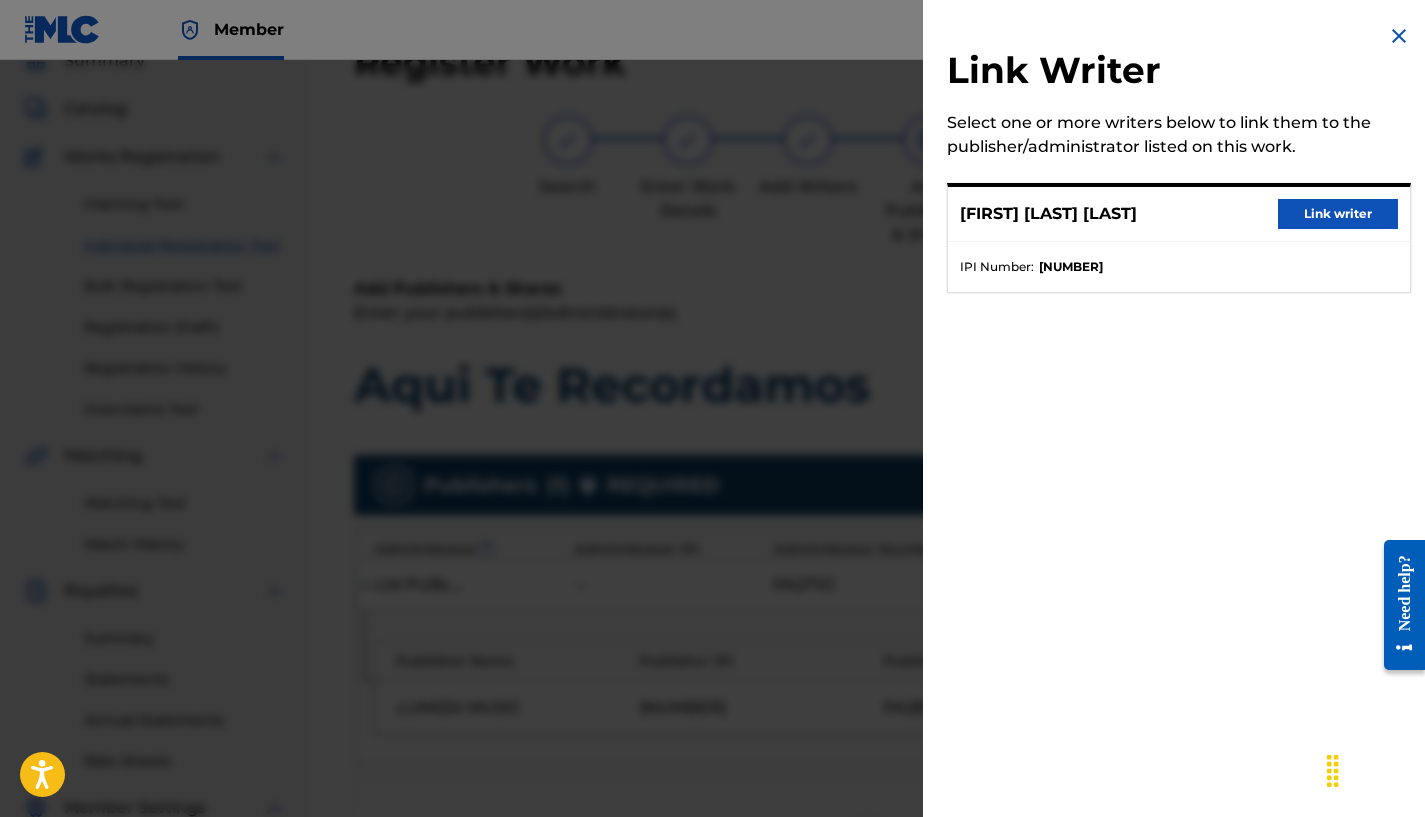 click on "Link writer" at bounding box center [1338, 214] 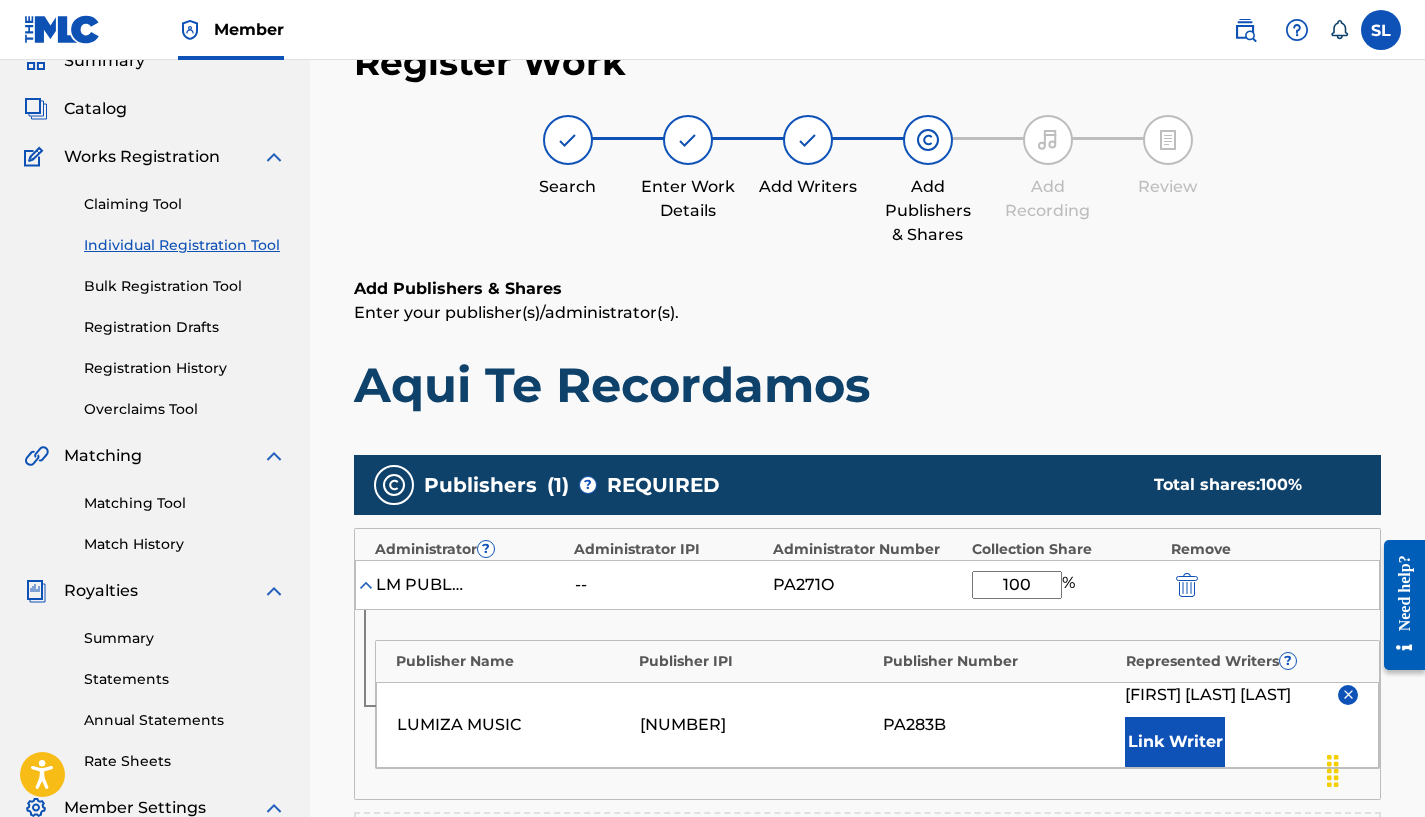 click on "Link Writer" at bounding box center (1175, 742) 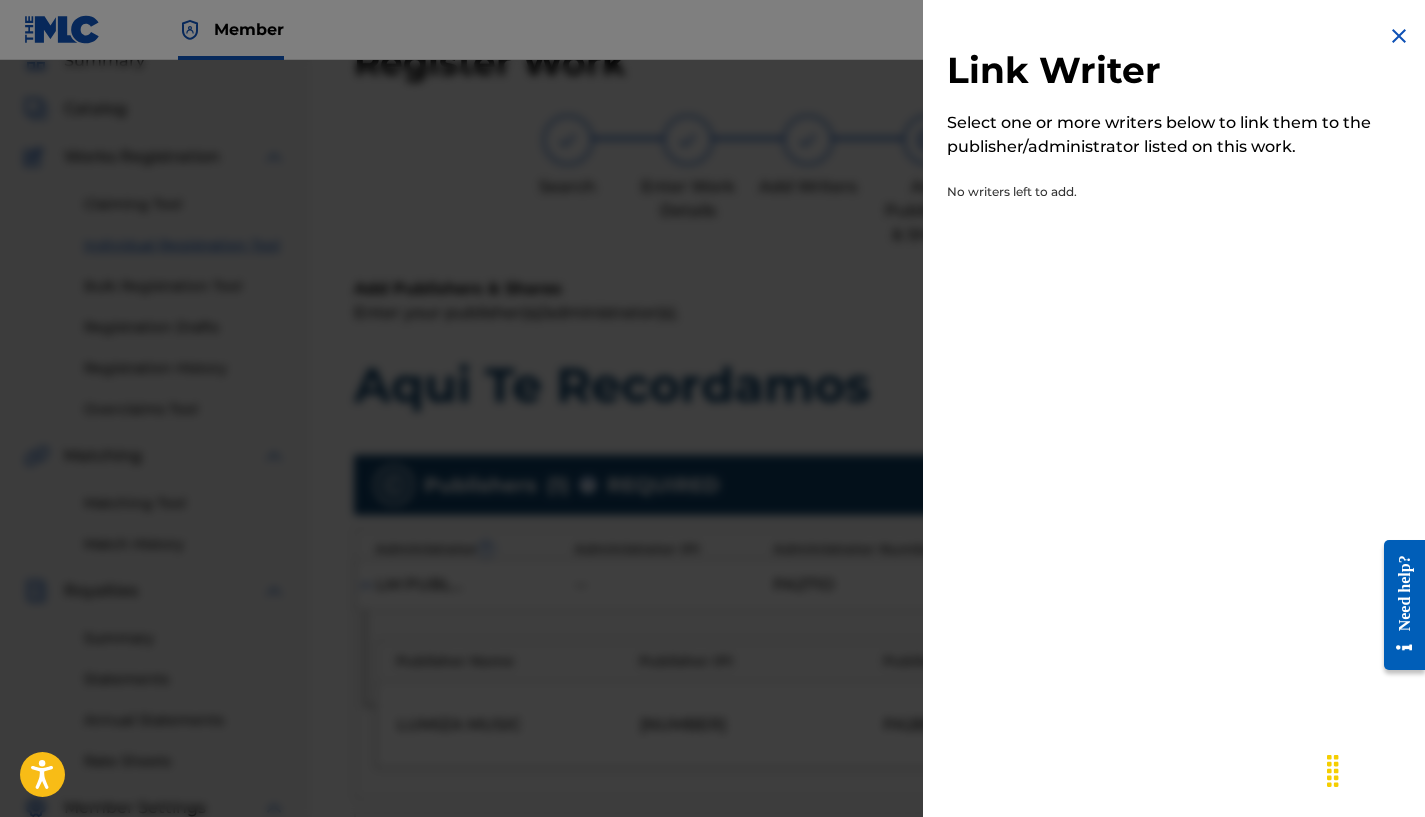 click at bounding box center (1399, 36) 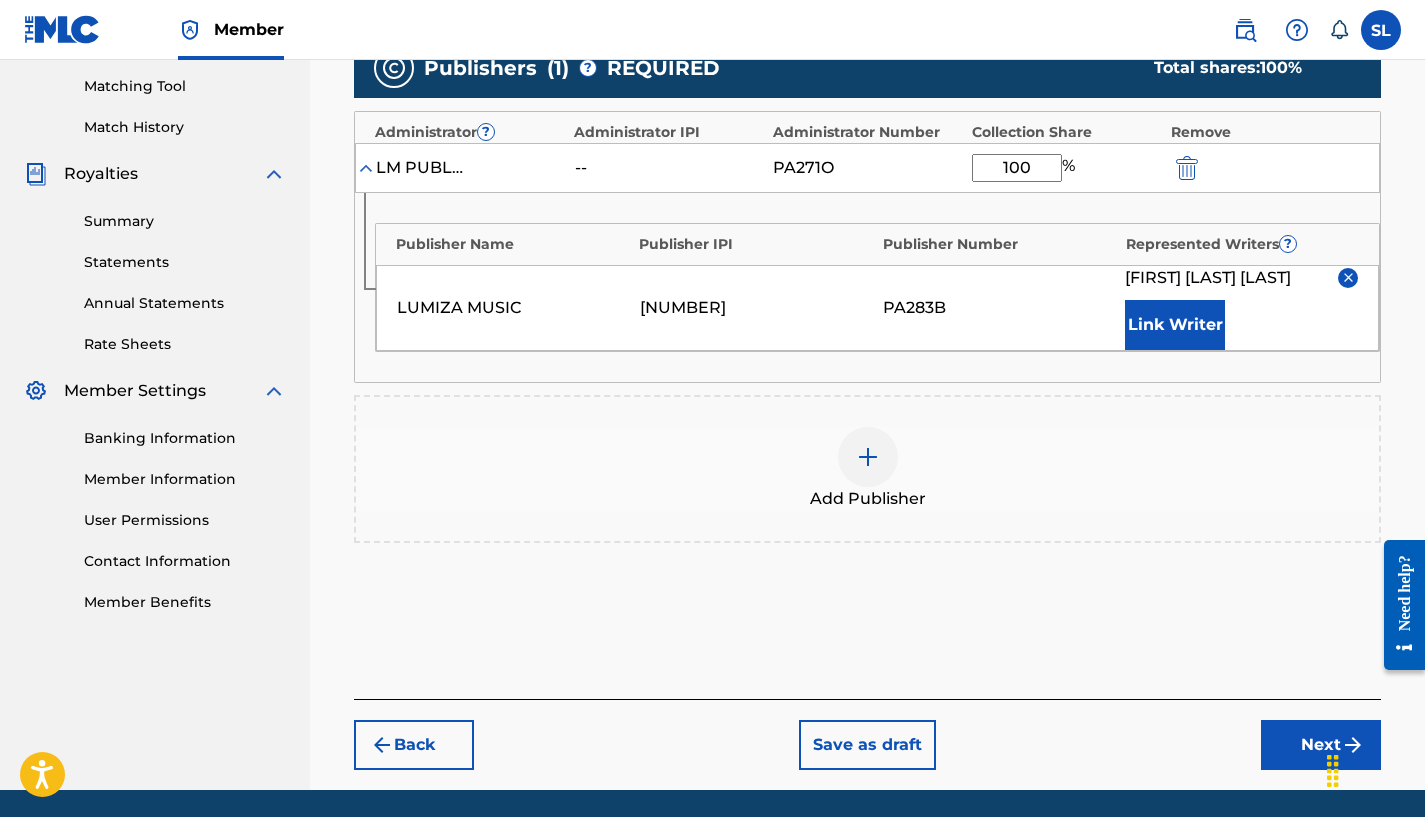click on "Next" at bounding box center (1321, 745) 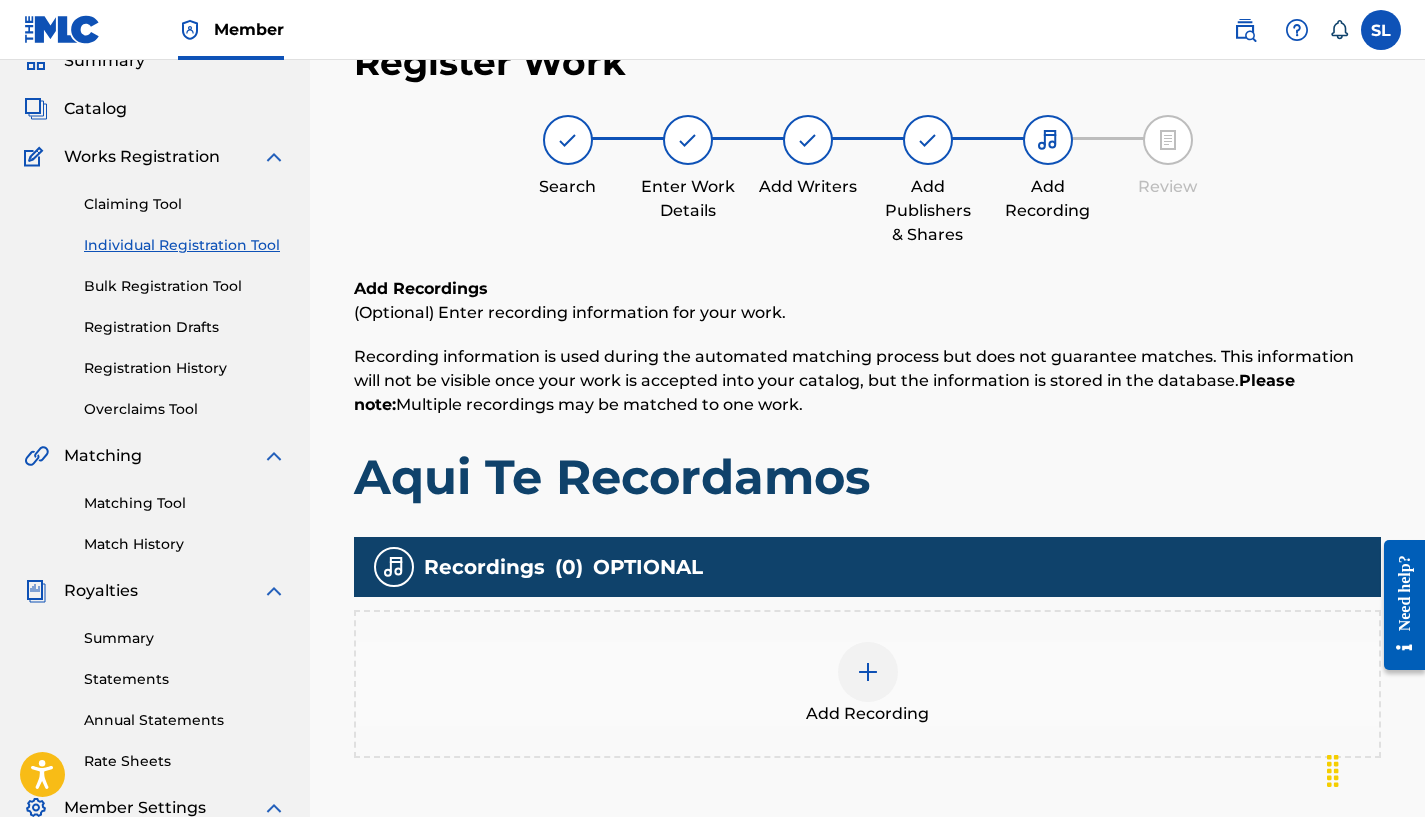 scroll, scrollTop: 90, scrollLeft: 0, axis: vertical 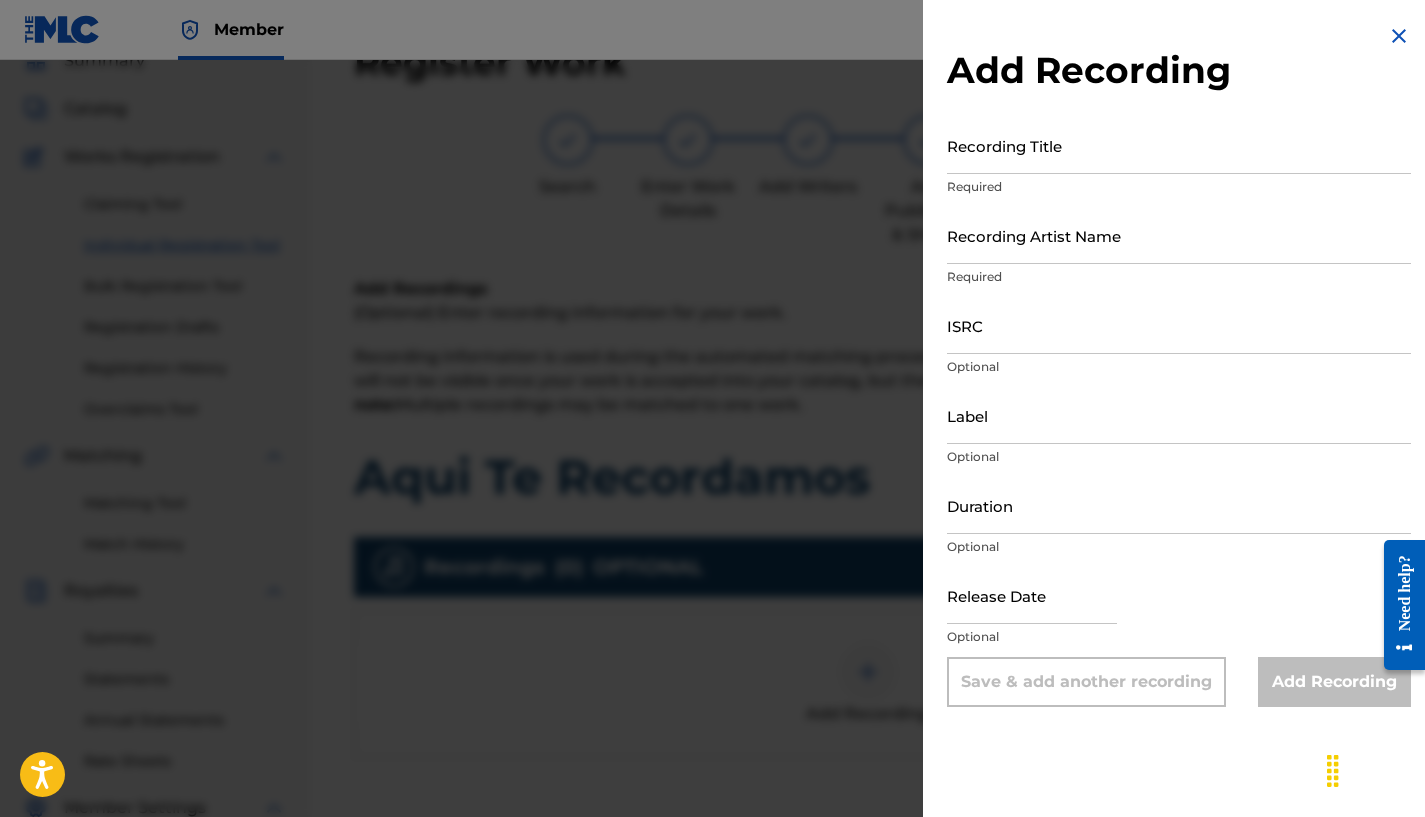 click on "Recording Title" at bounding box center [1179, 145] 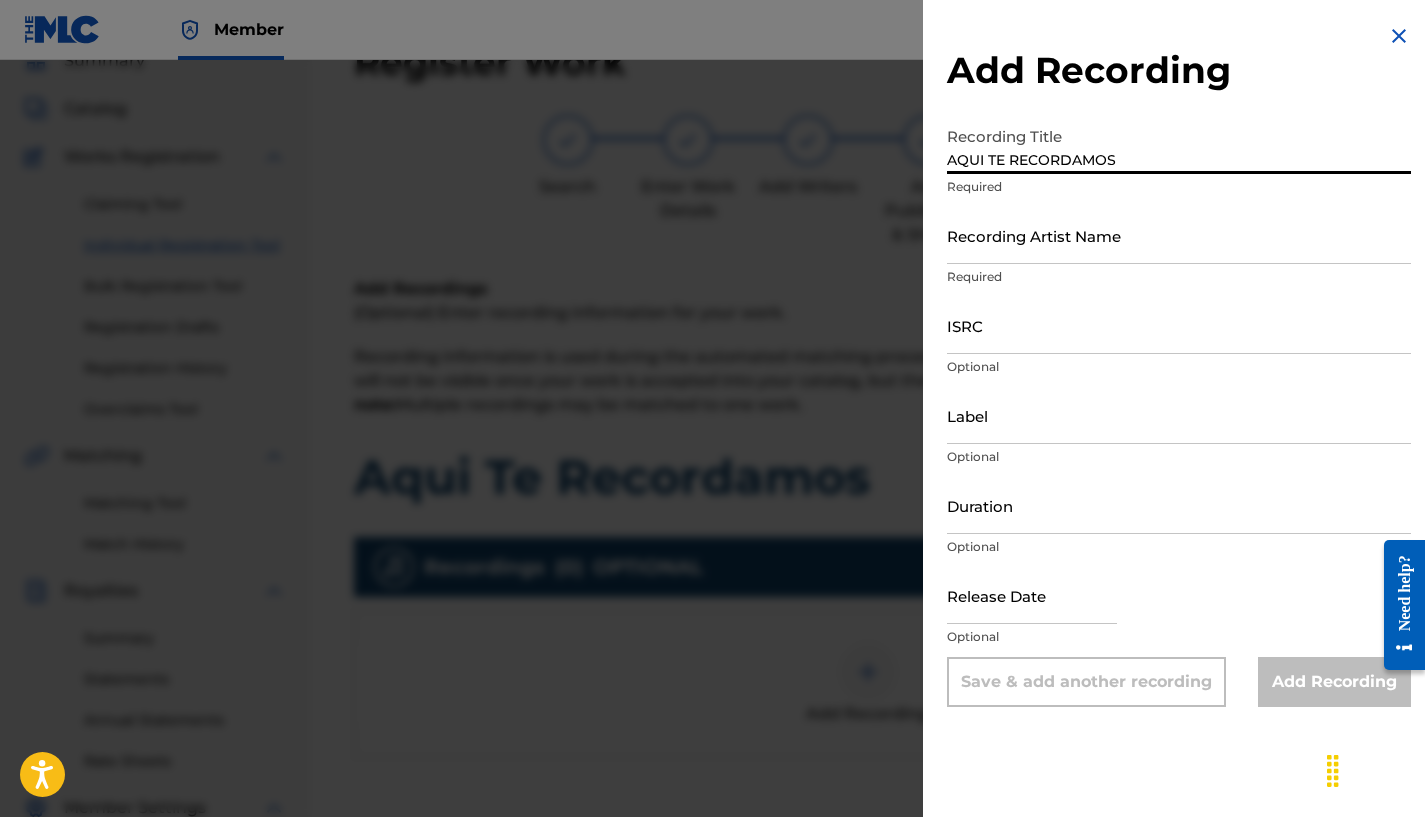 type on "AQUI TE RECORDAMOS" 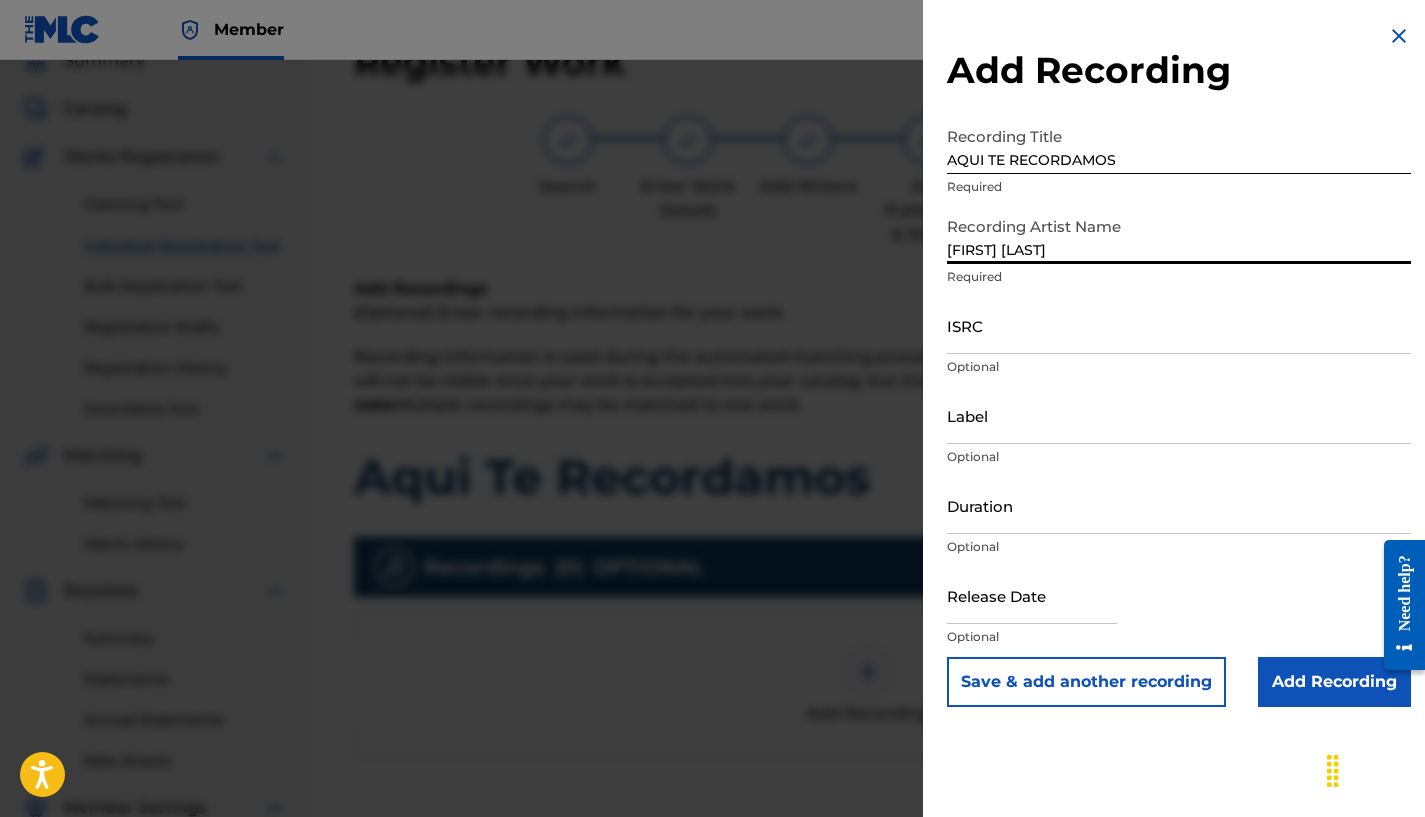 type on "[FIRST] [LAST]" 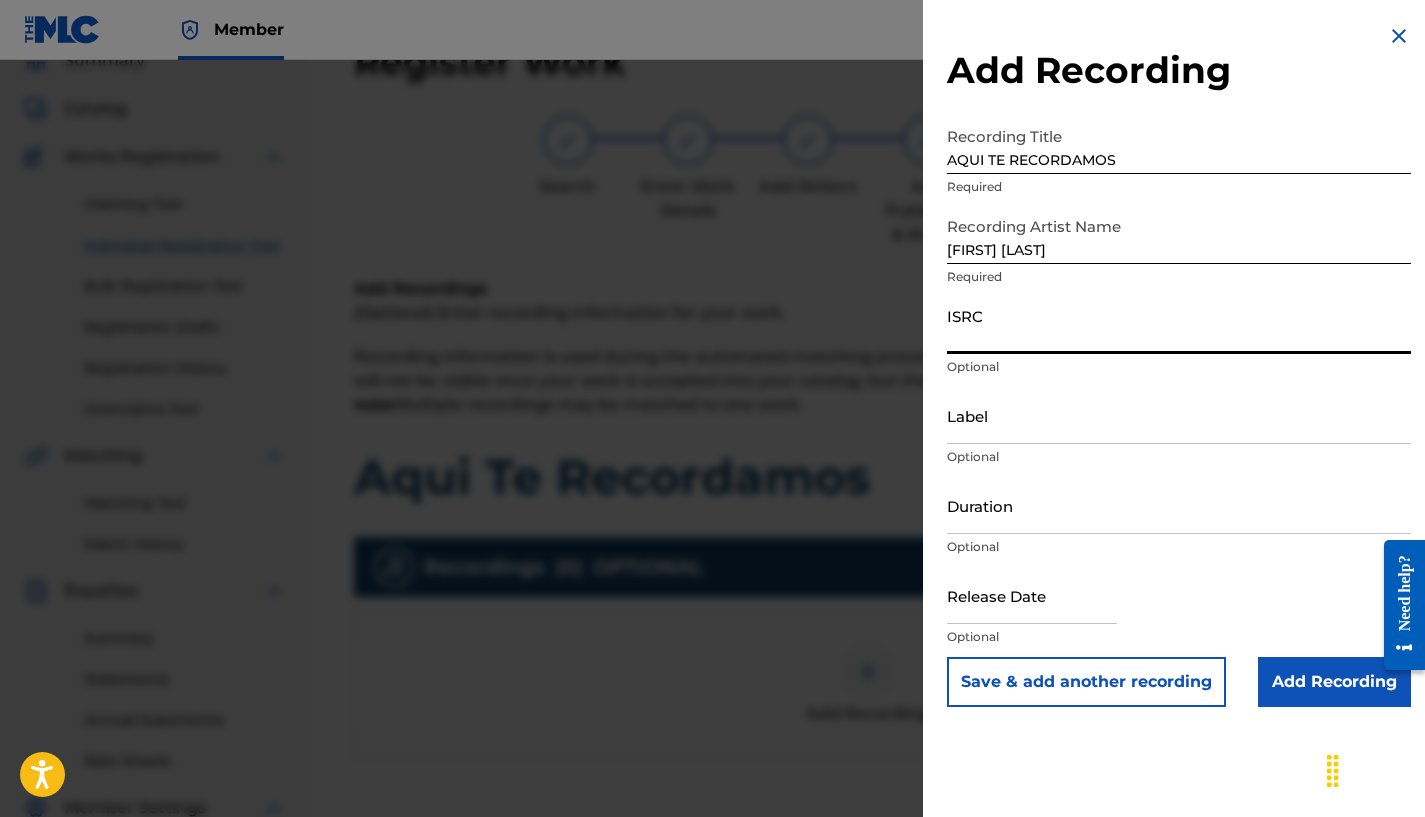 click on "ISRC" at bounding box center [1179, 325] 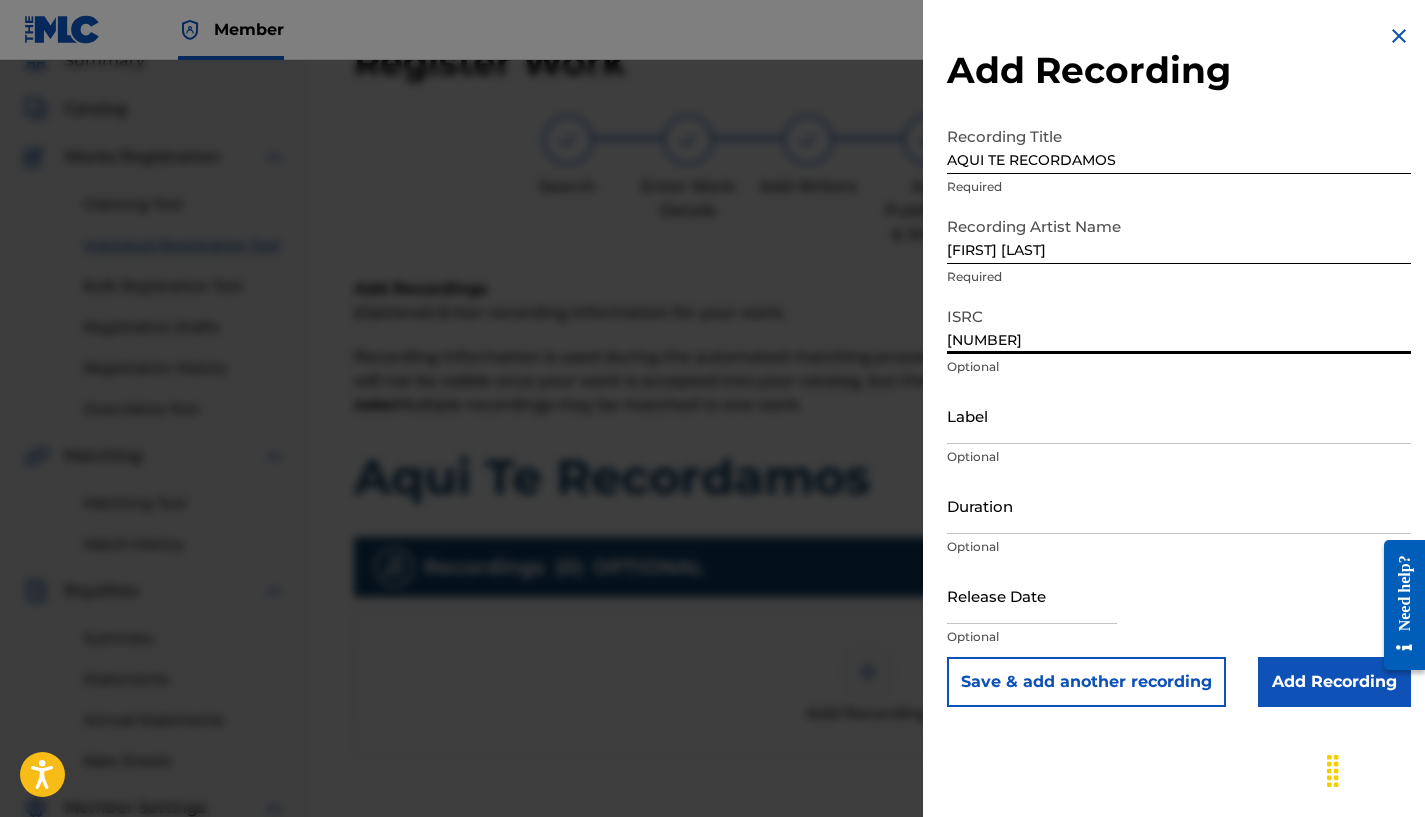 type on "[NUMBER]" 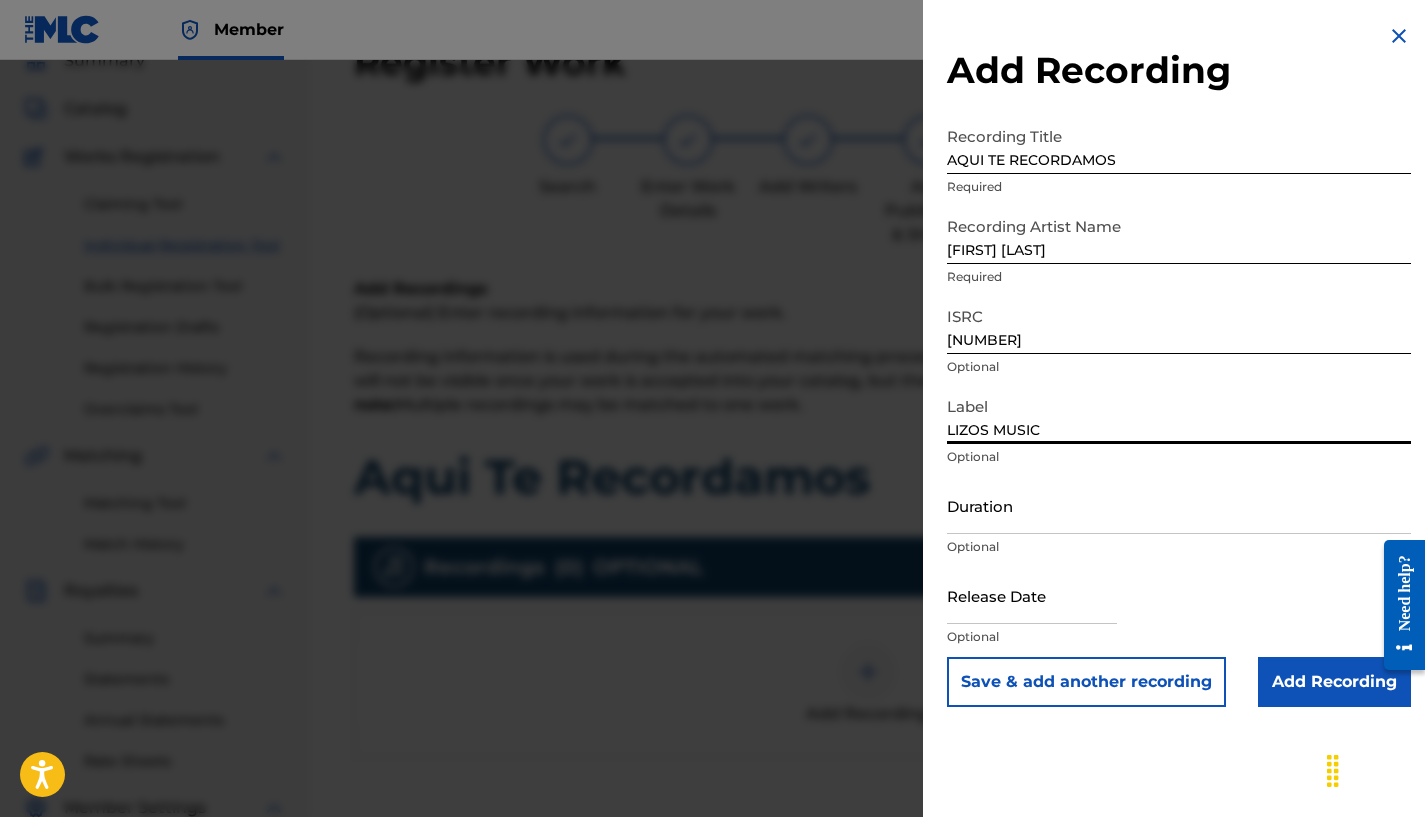 type on "LIZOS MUSIC" 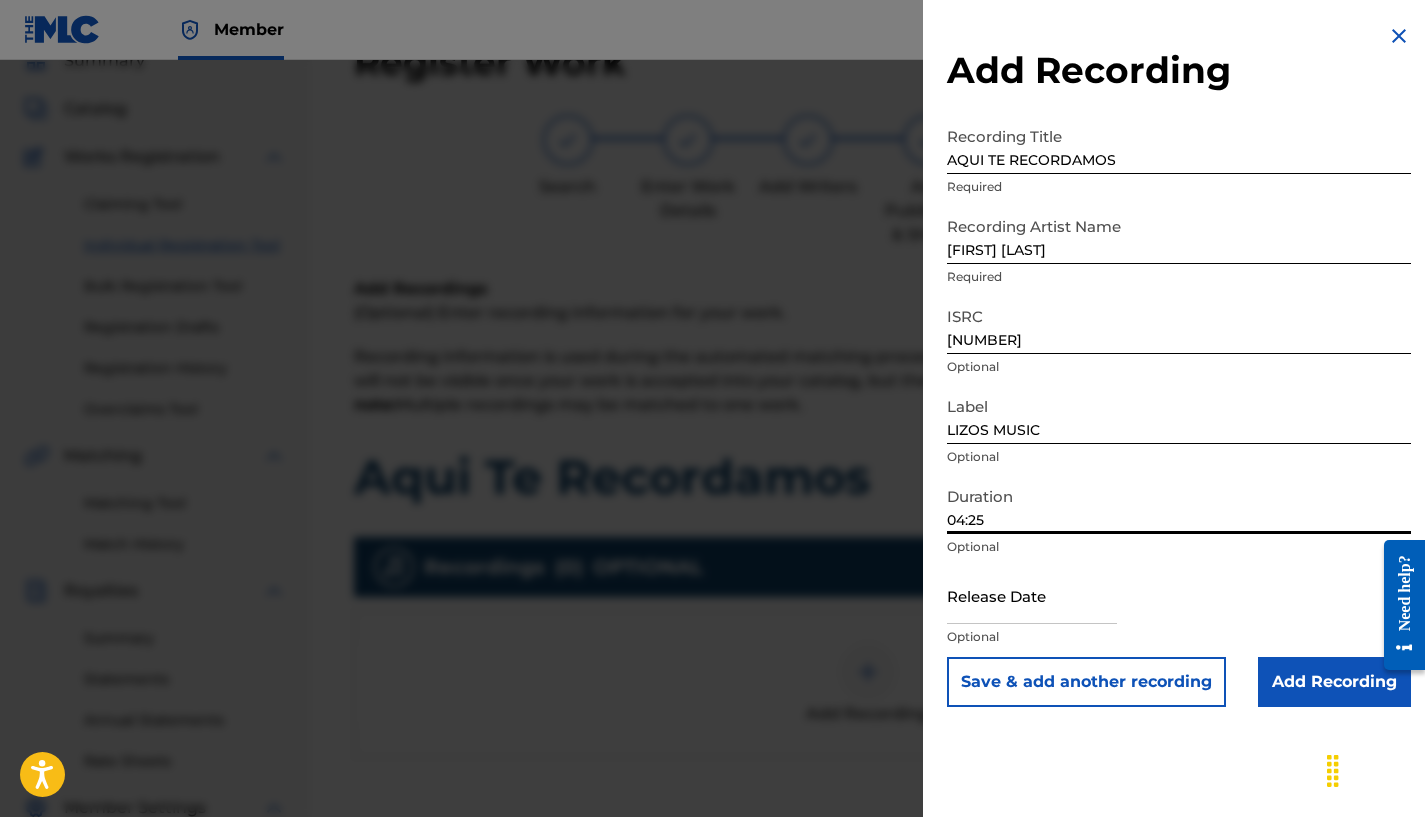 type on "04:25" 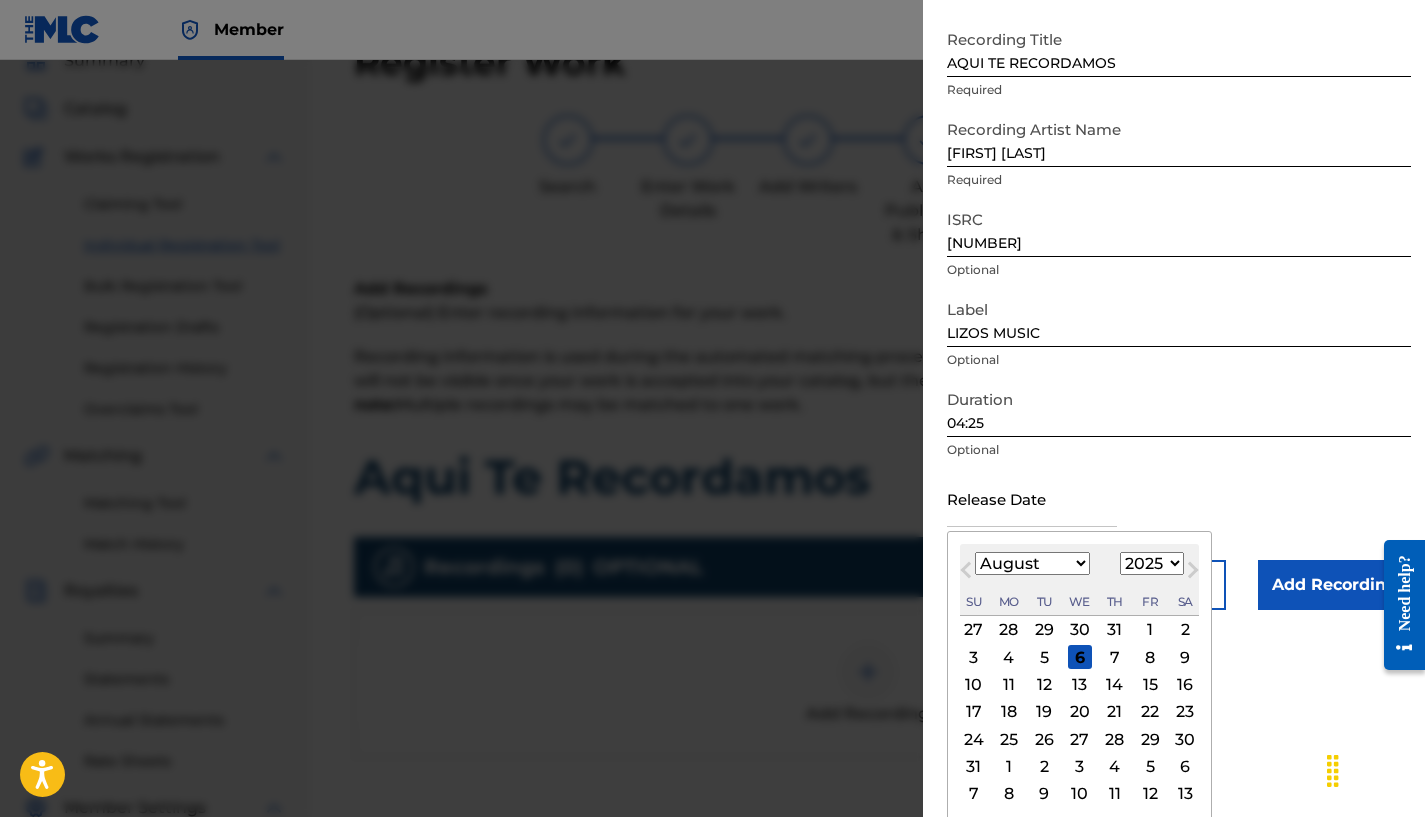 click on "Previous Month" at bounding box center (968, 573) 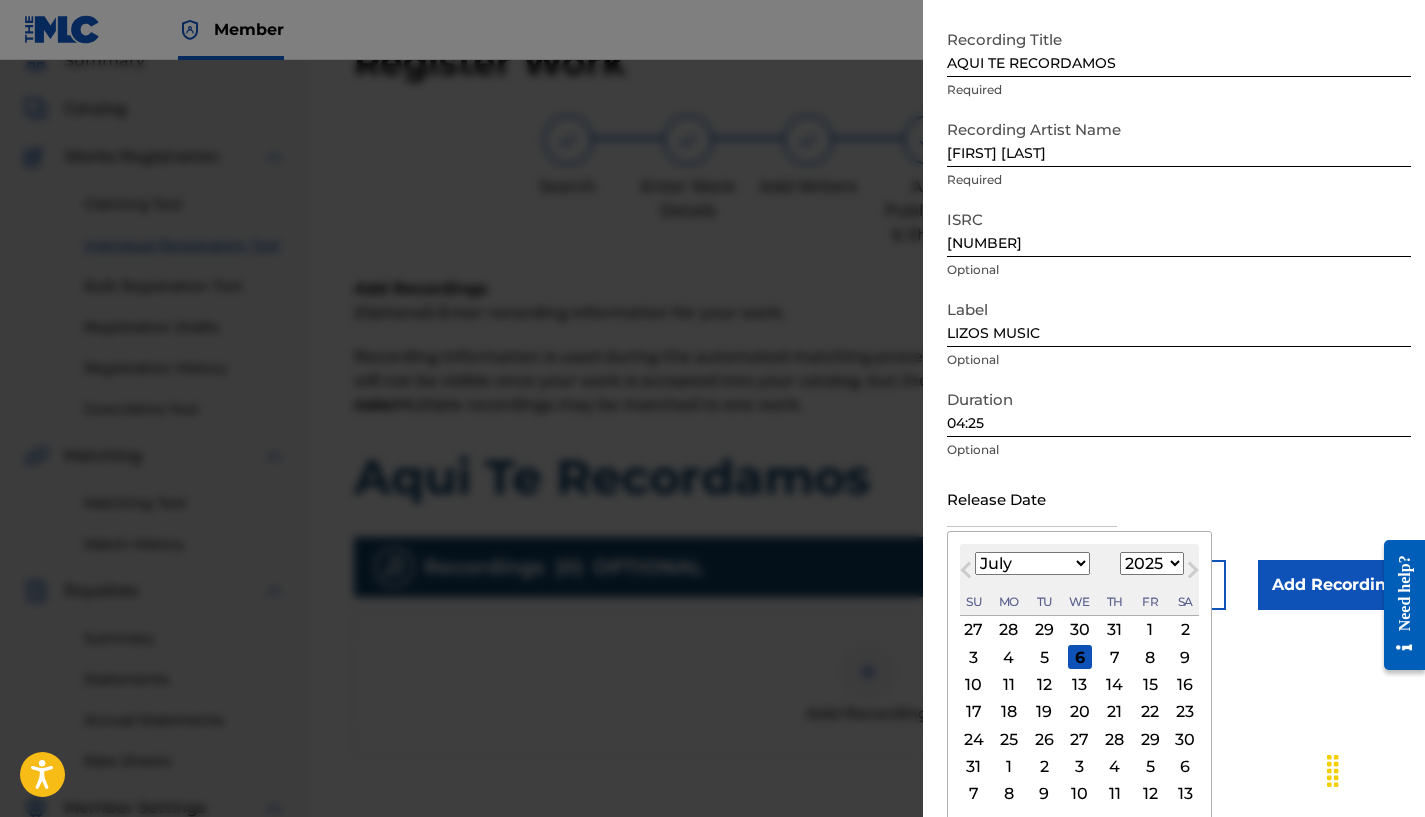 scroll, scrollTop: 73, scrollLeft: 0, axis: vertical 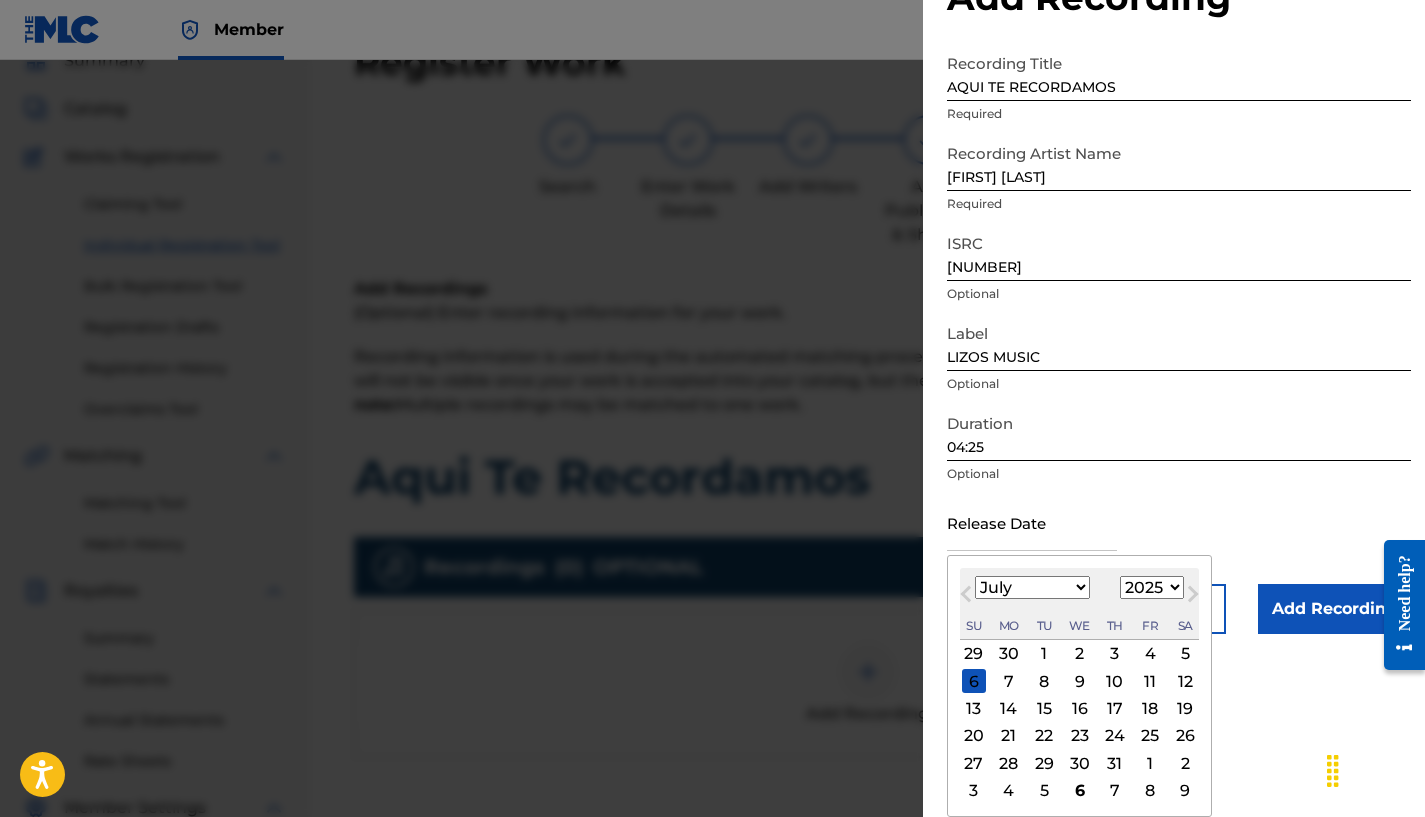 click on "31" at bounding box center [1115, 763] 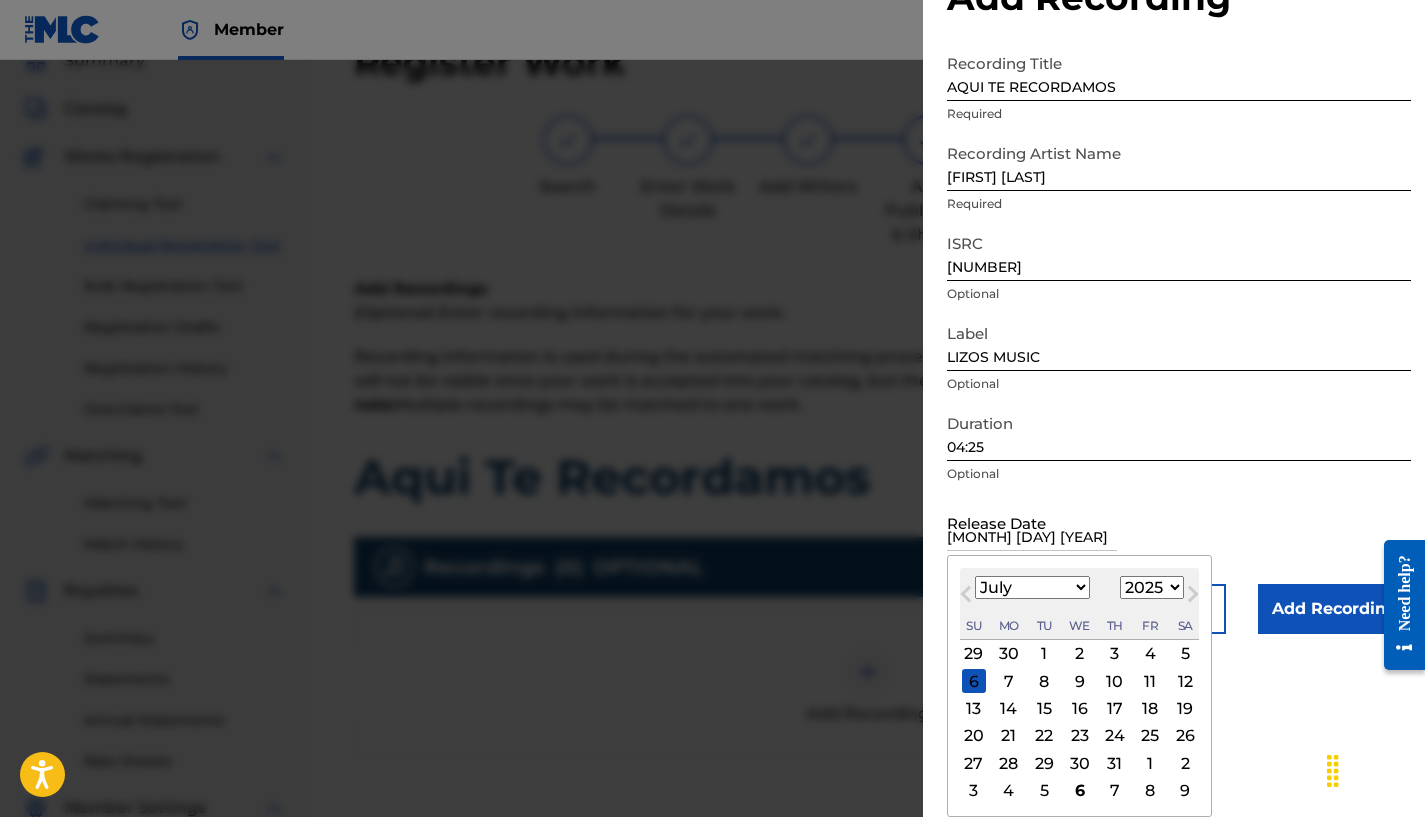 scroll, scrollTop: 0, scrollLeft: 0, axis: both 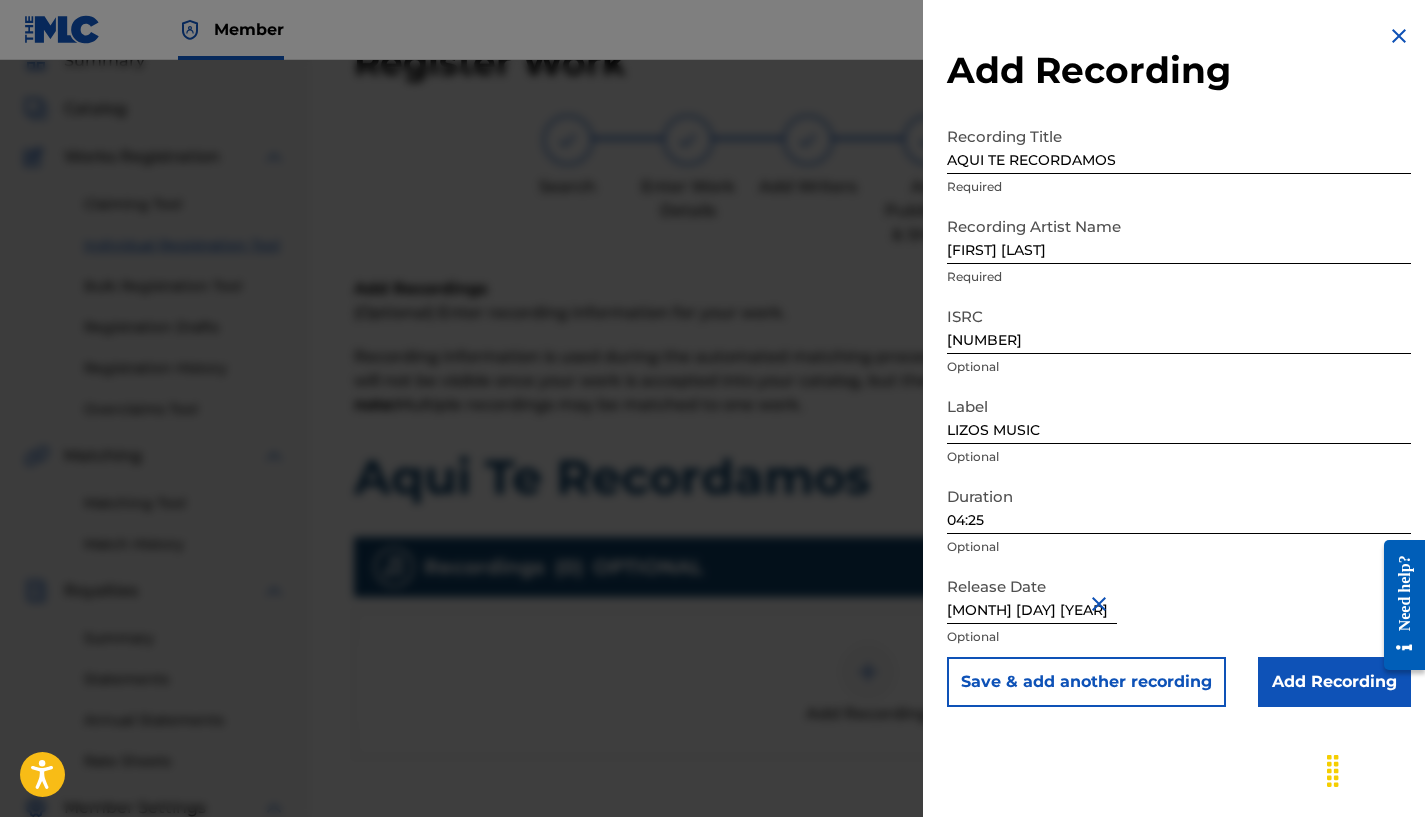 click on "Add Recording" at bounding box center (1334, 682) 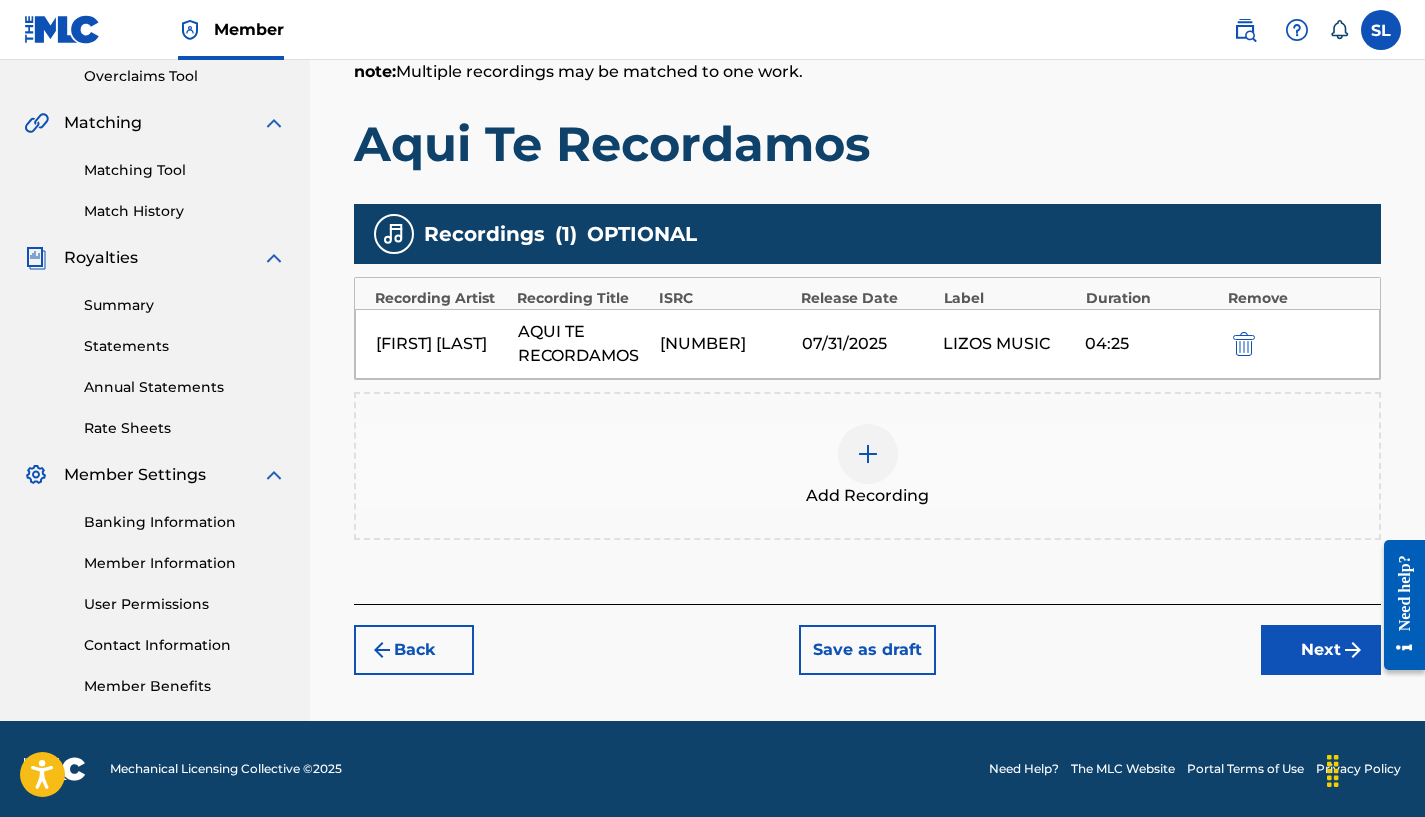 click on "Next" at bounding box center (1321, 650) 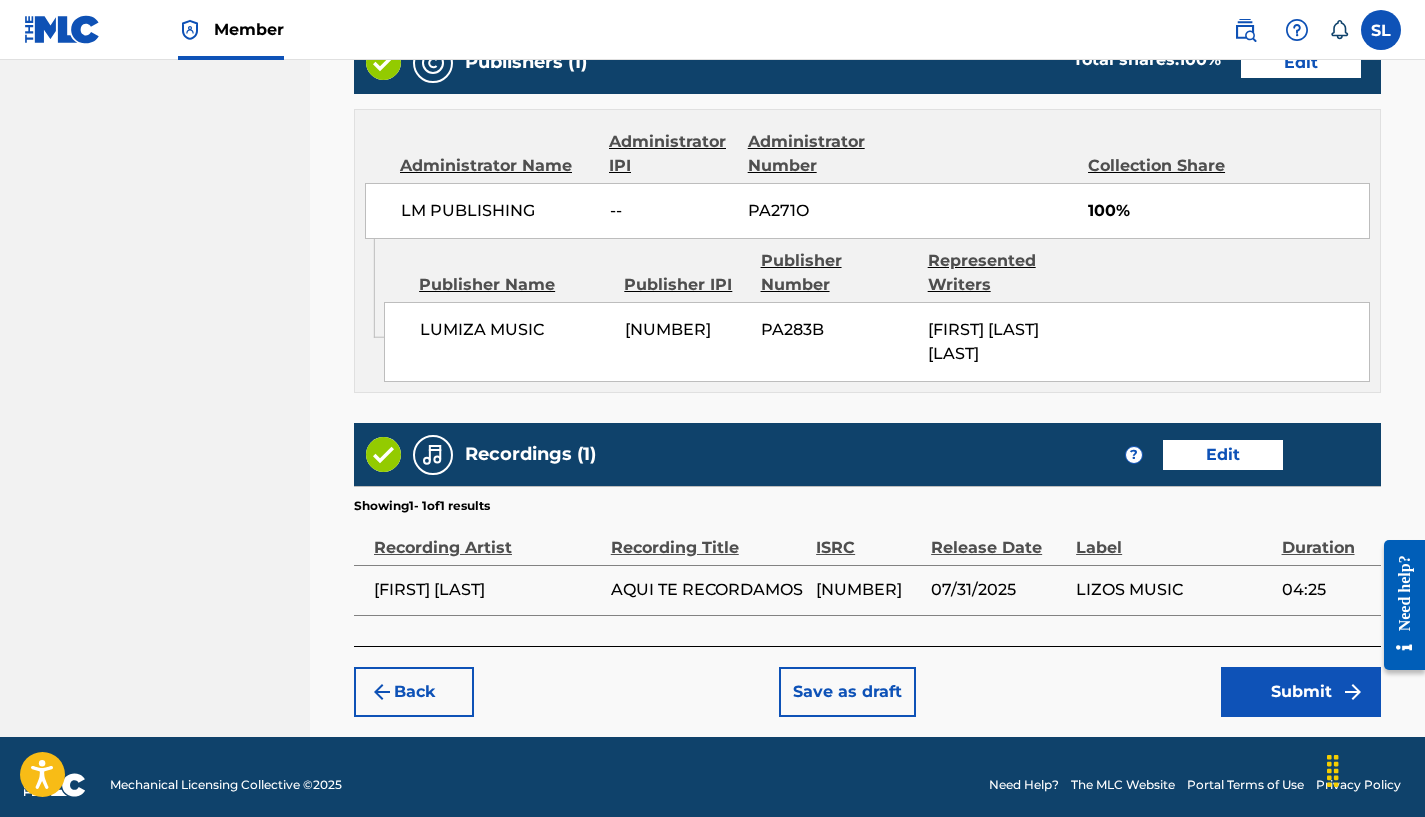 scroll, scrollTop: 1092, scrollLeft: 0, axis: vertical 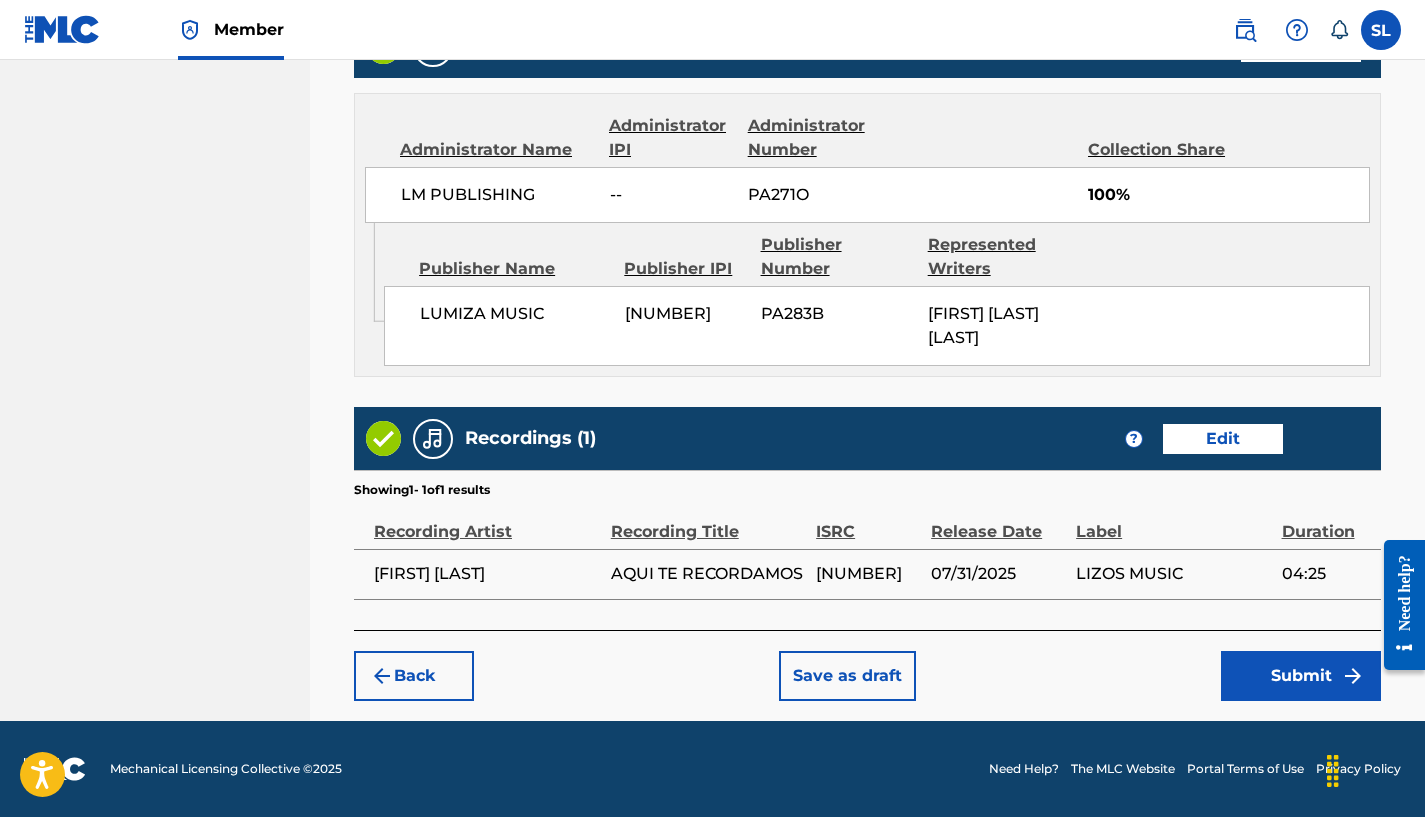 click on "Submit" at bounding box center [1301, 676] 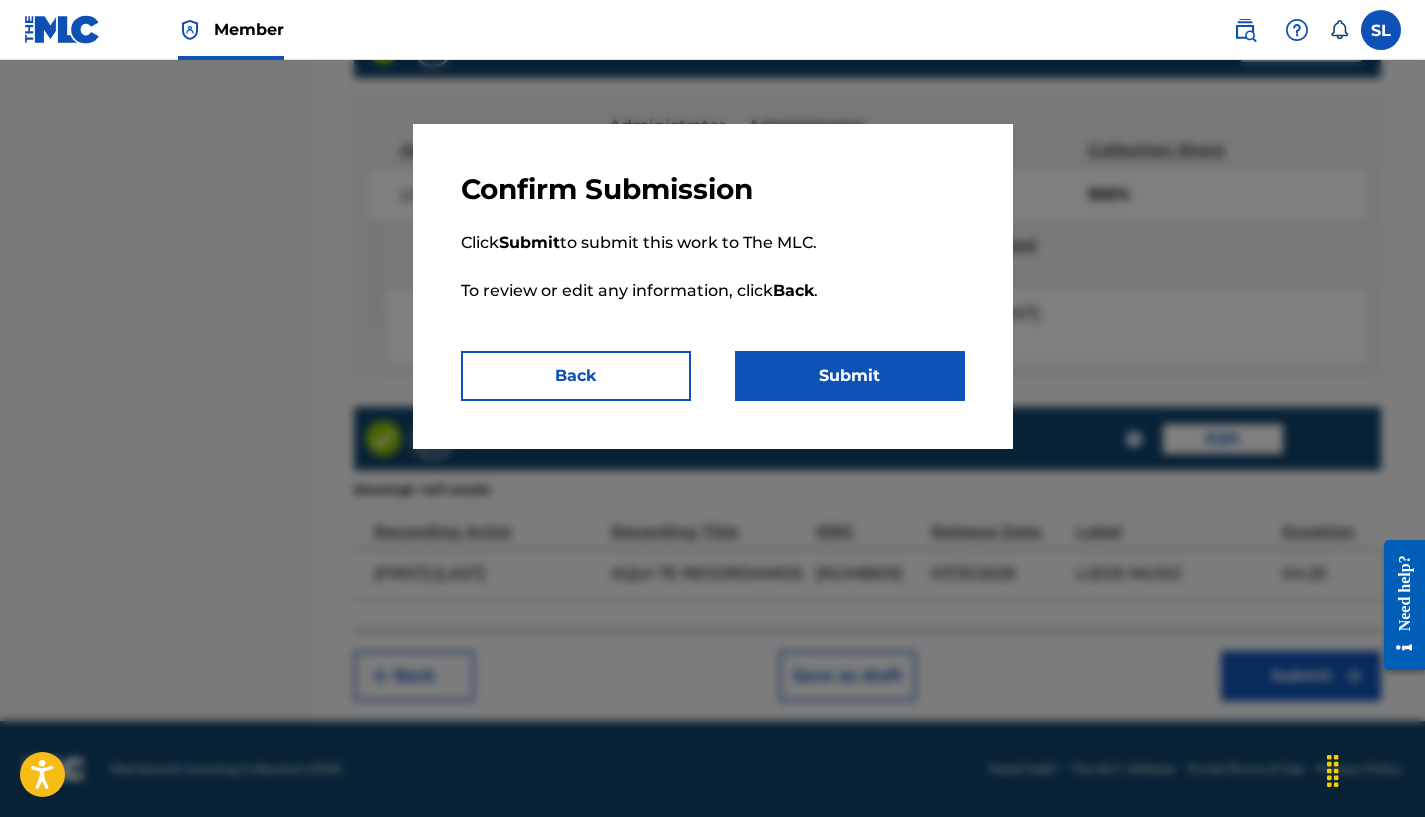 click on "Submit" at bounding box center [850, 376] 